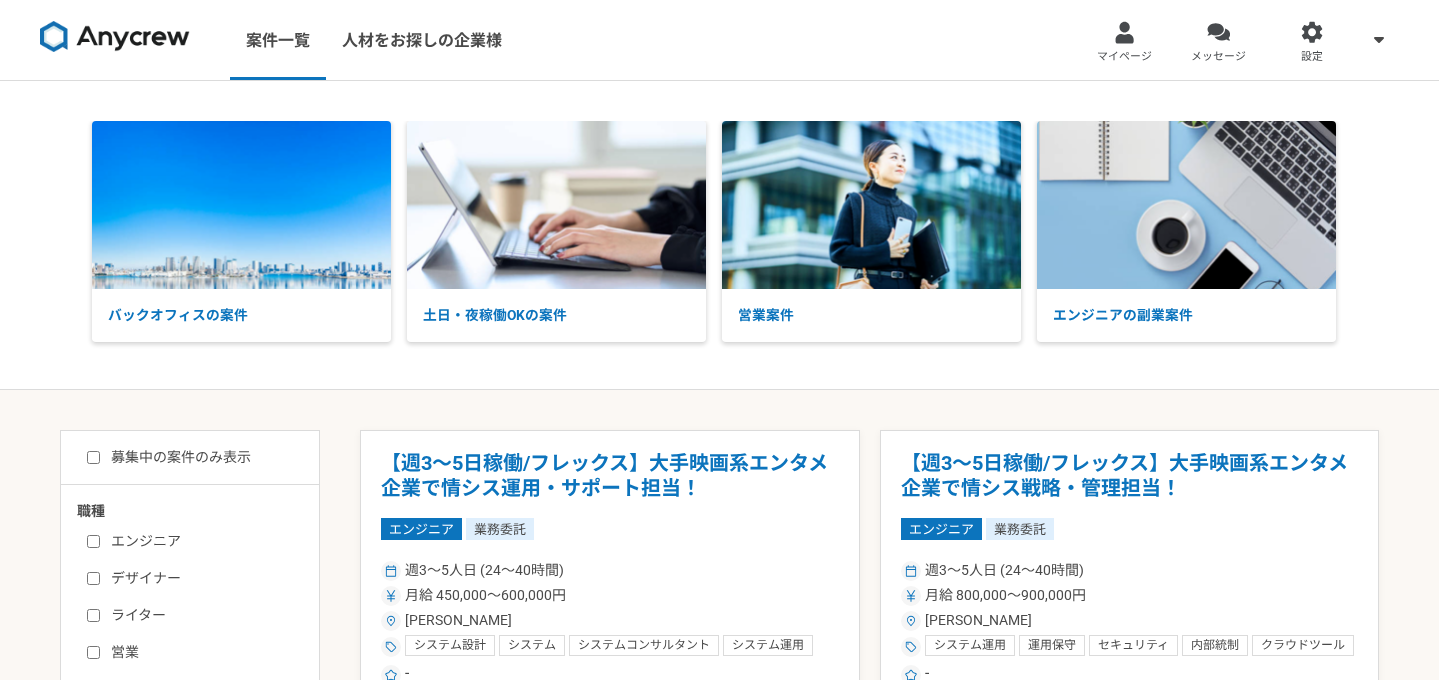 scroll, scrollTop: 0, scrollLeft: 0, axis: both 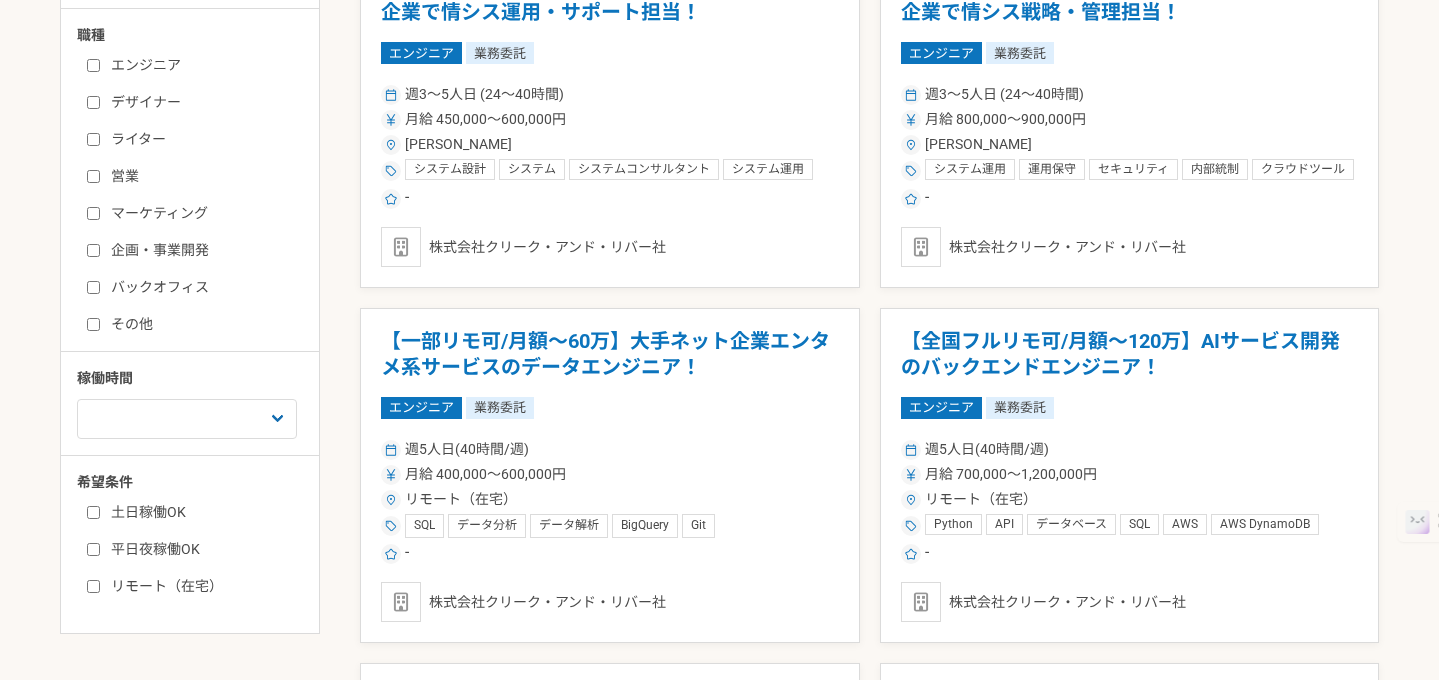 click on "マーケティング" at bounding box center [93, 213] 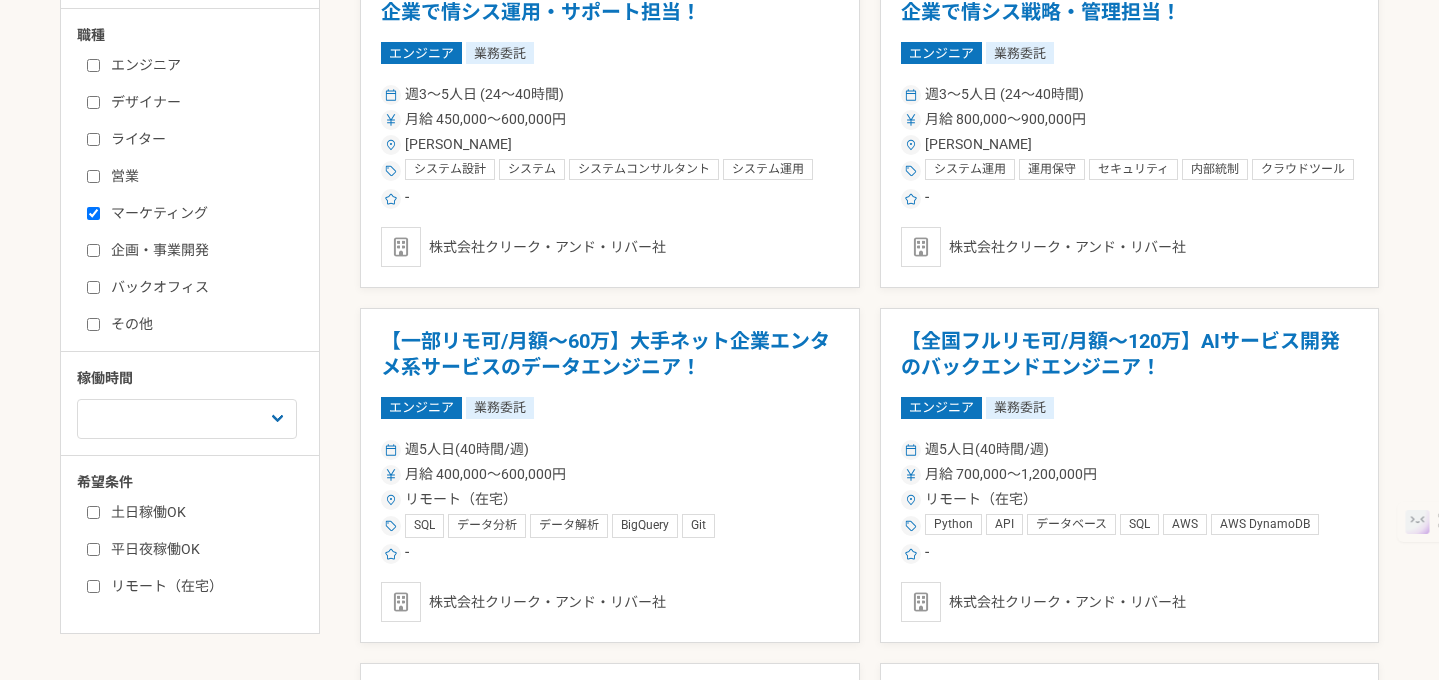 checkbox on "true" 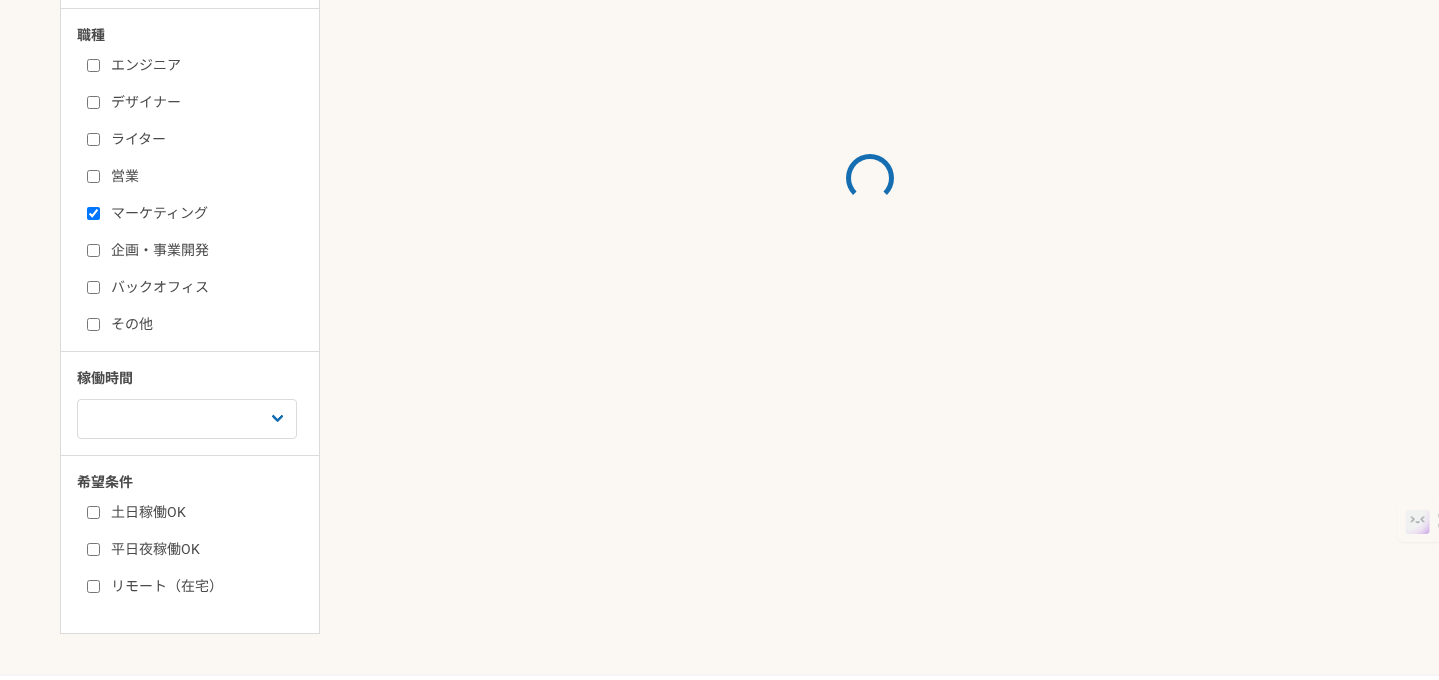 click on "企画・事業開発" at bounding box center (93, 250) 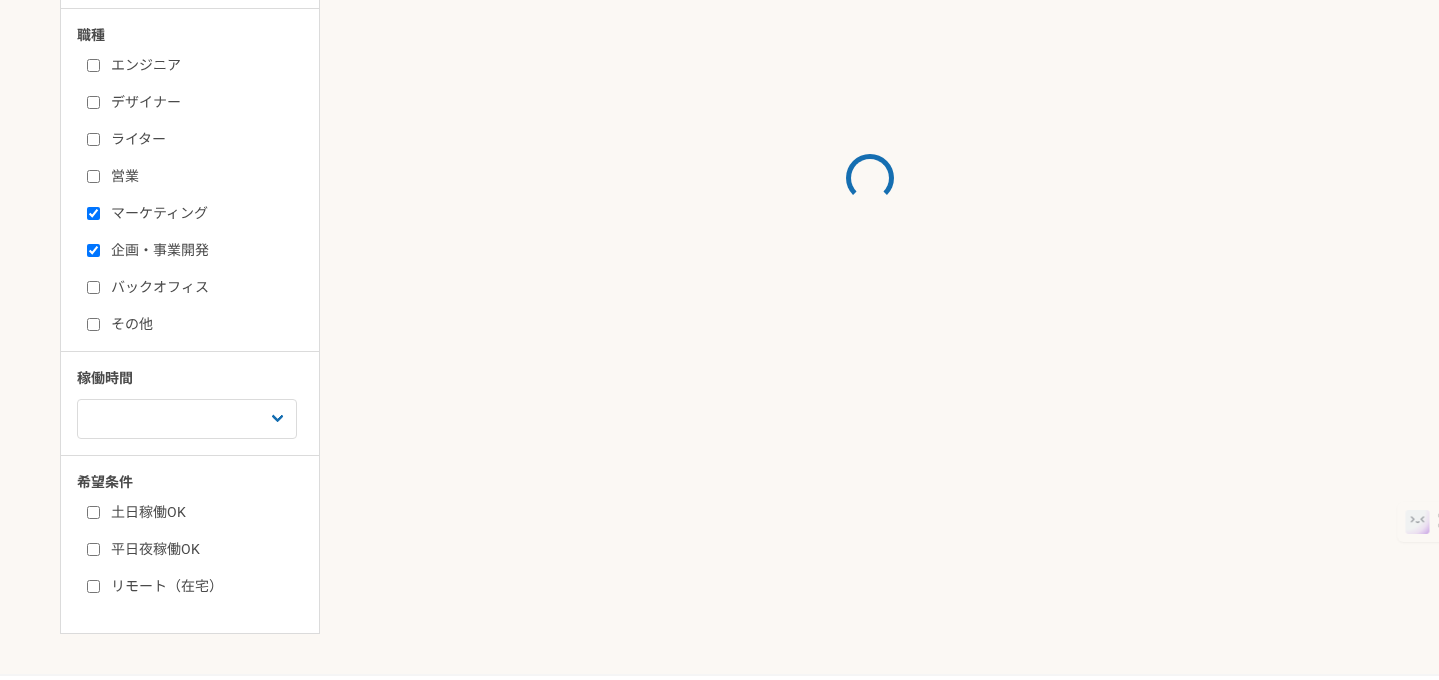 checkbox on "true" 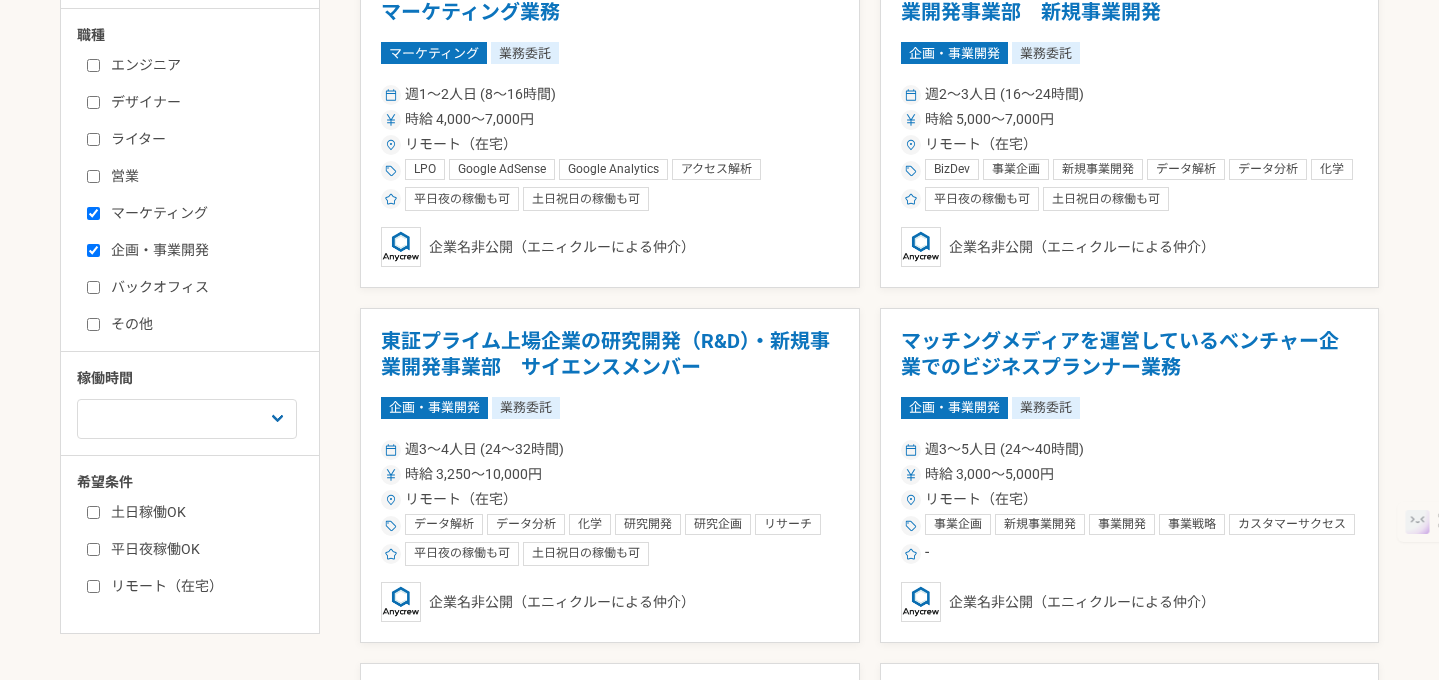 click on "その他" at bounding box center (93, 324) 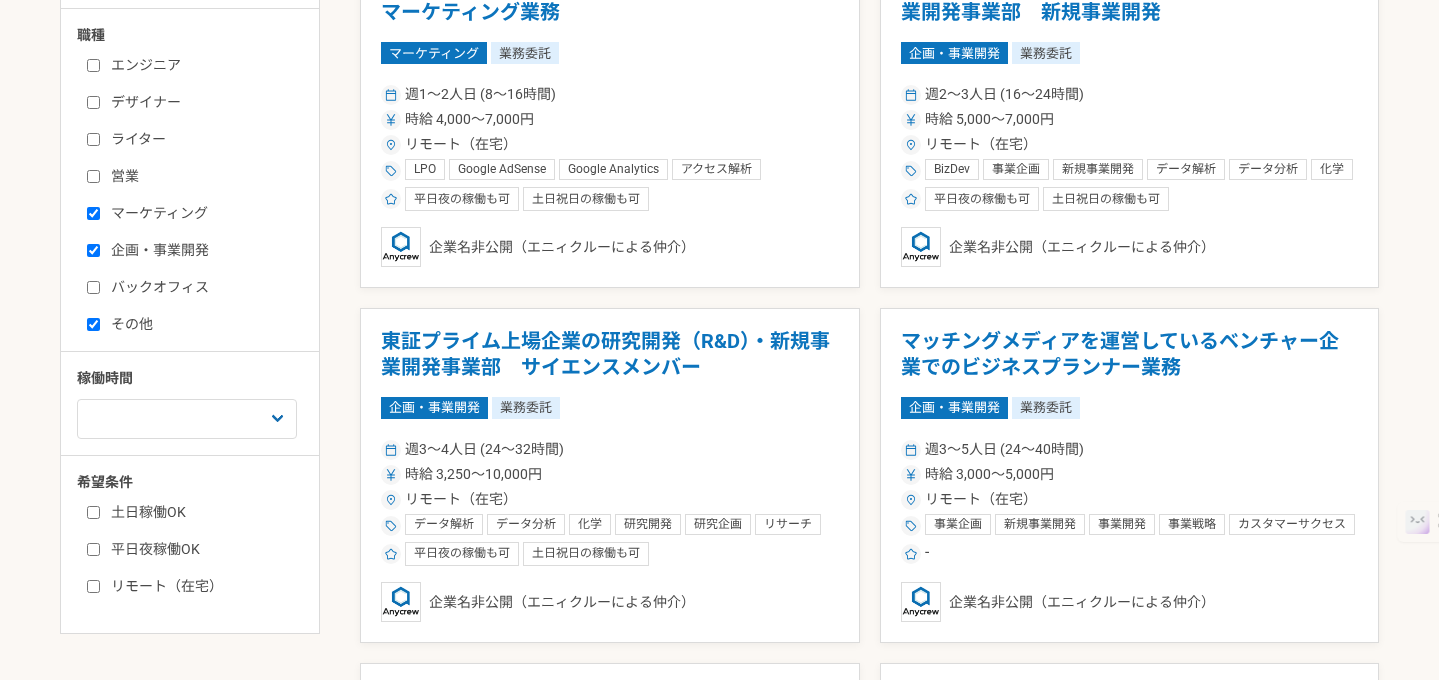 checkbox on "true" 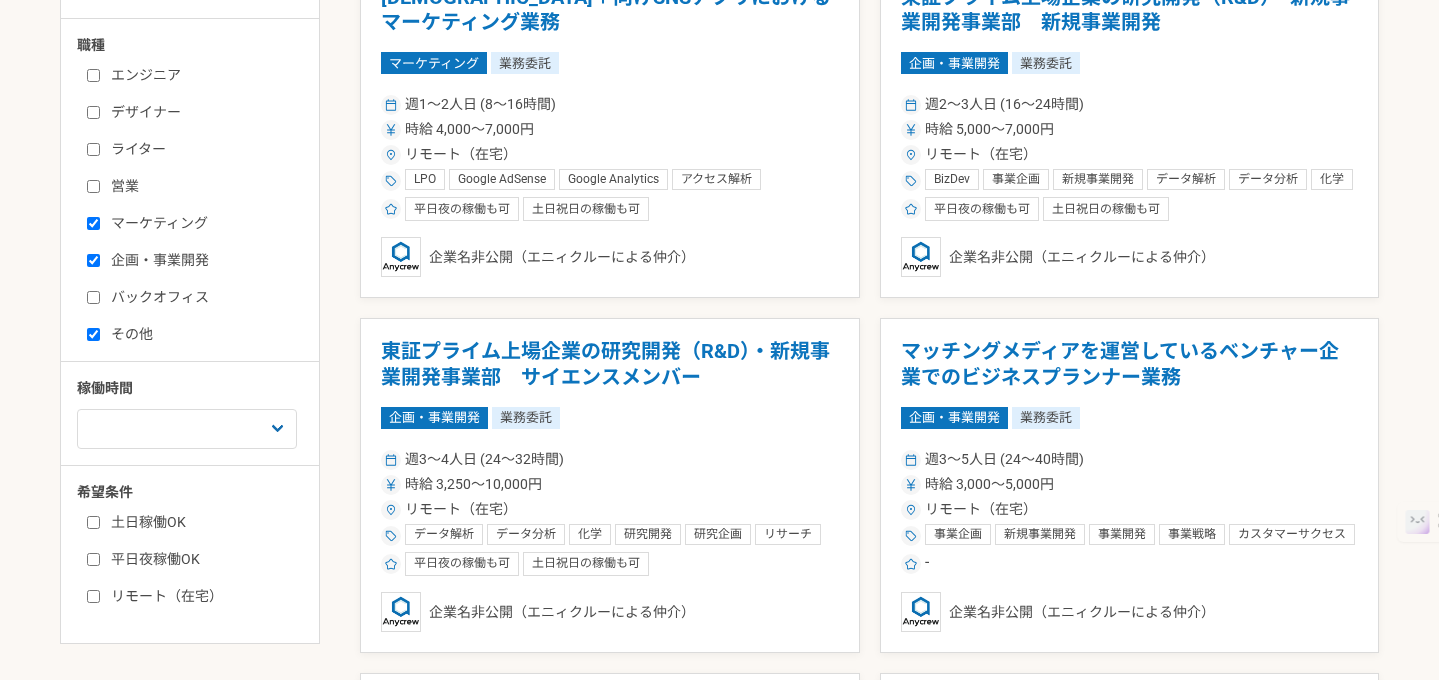 click on "マーケティング" at bounding box center [93, 223] 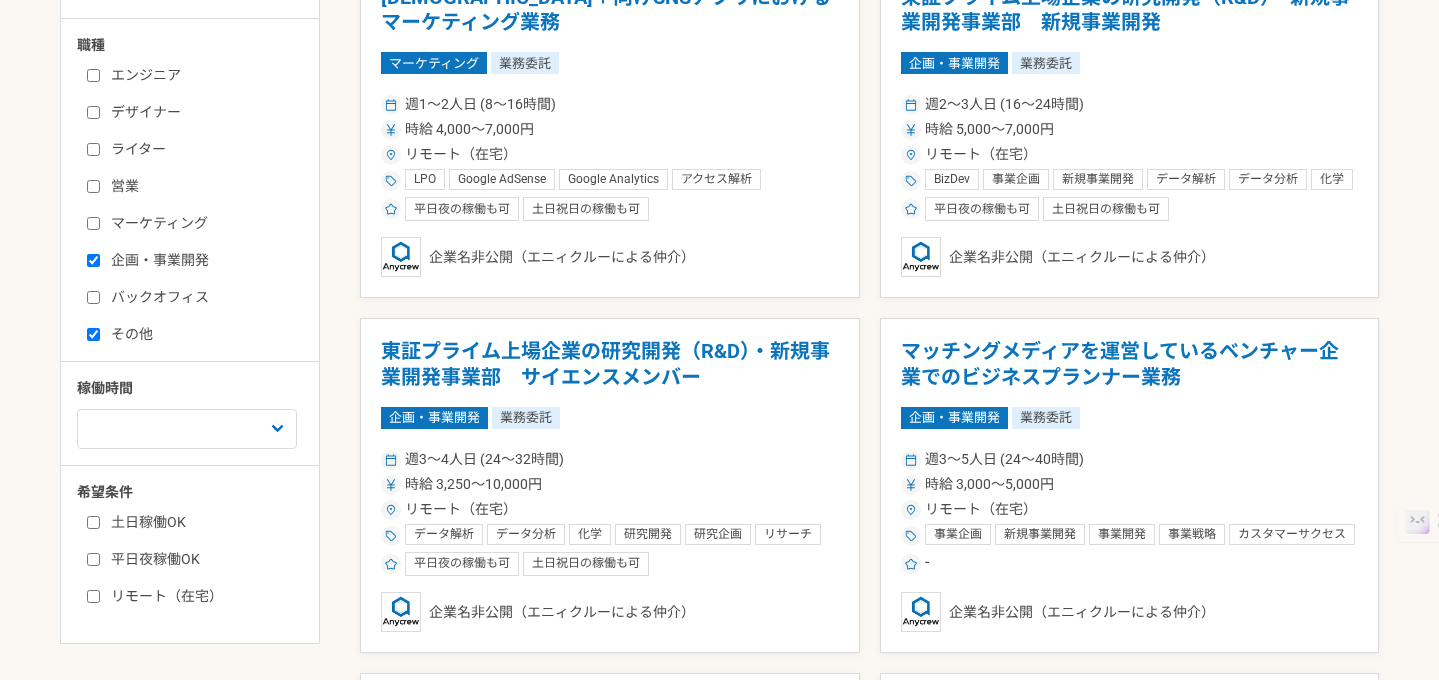checkbox on "false" 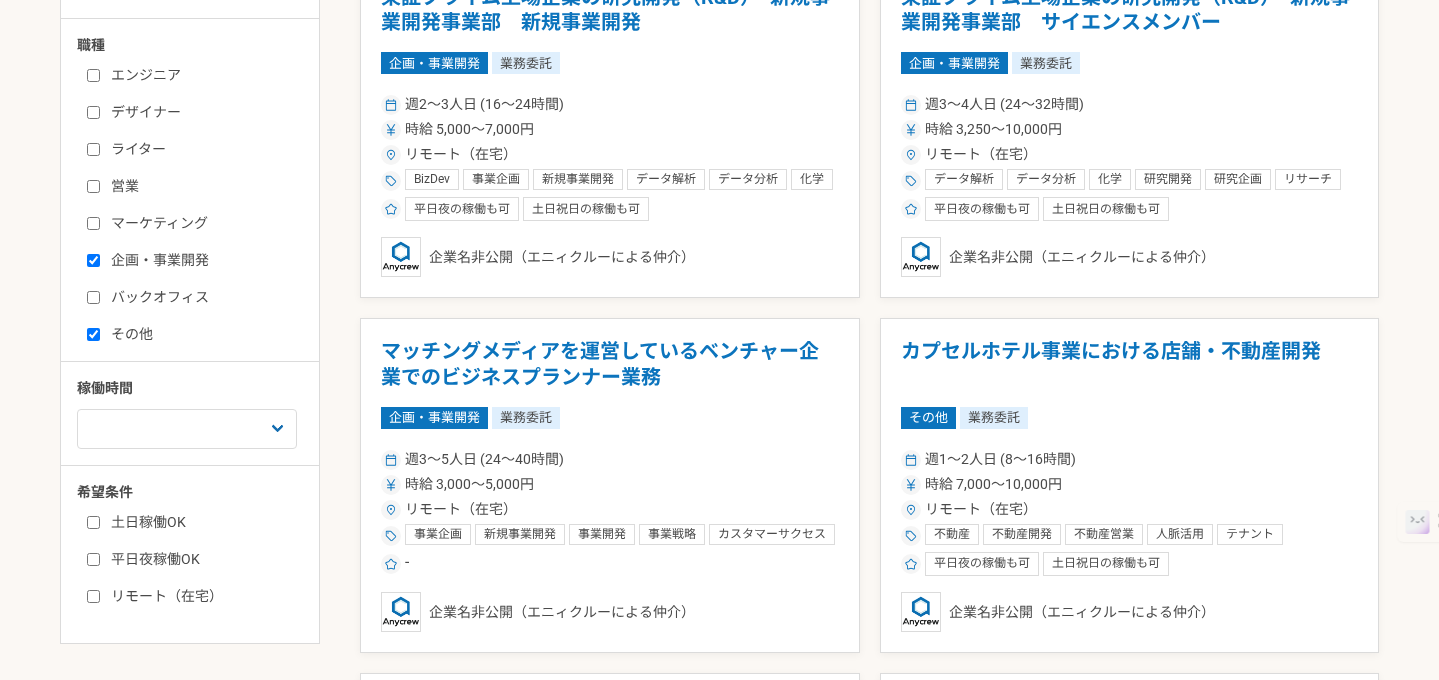 click on "企画・事業開発" at bounding box center (93, 260) 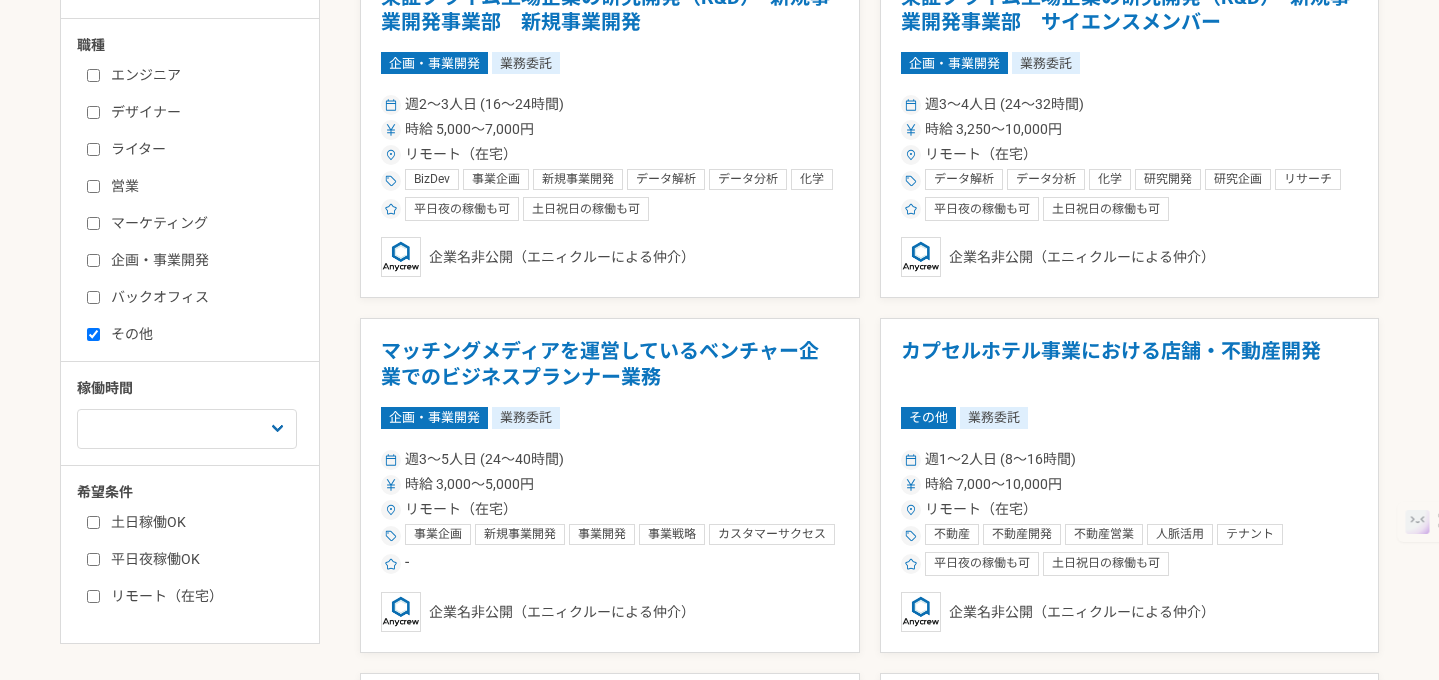 checkbox on "false" 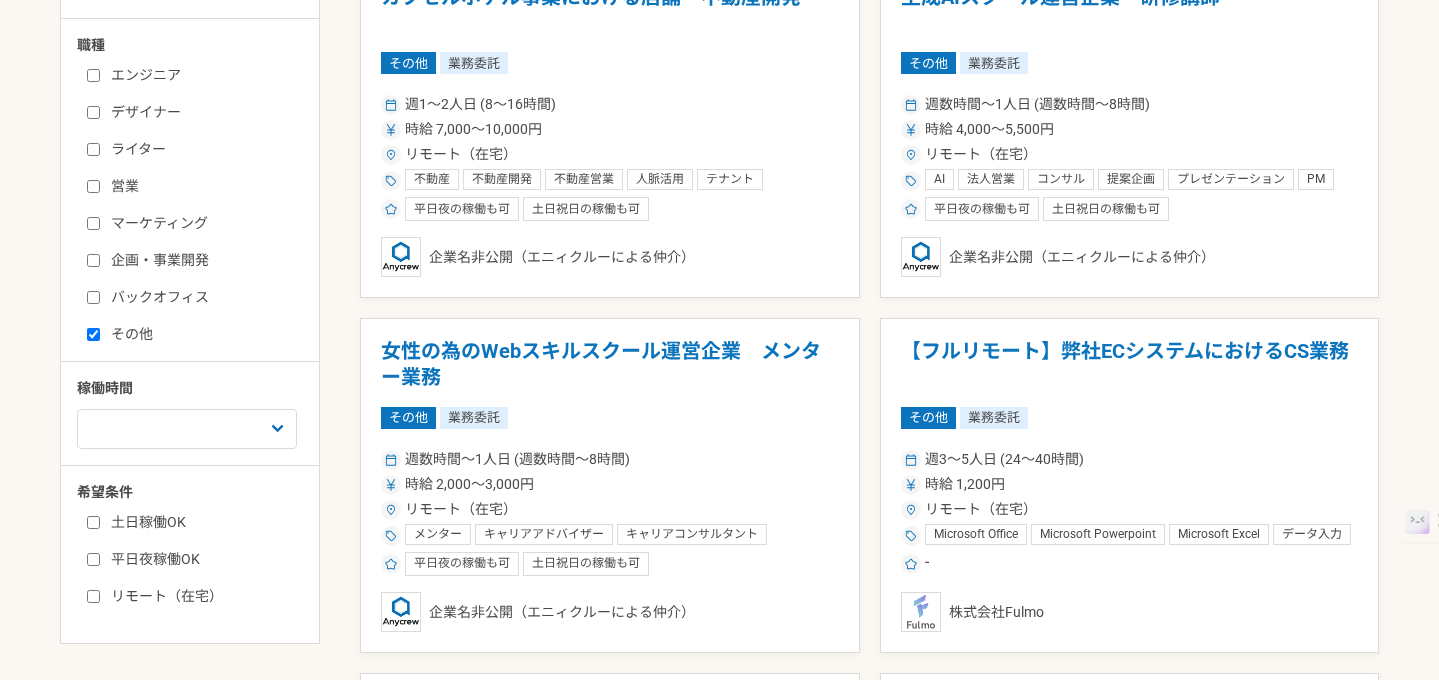 click on "その他" at bounding box center [93, 334] 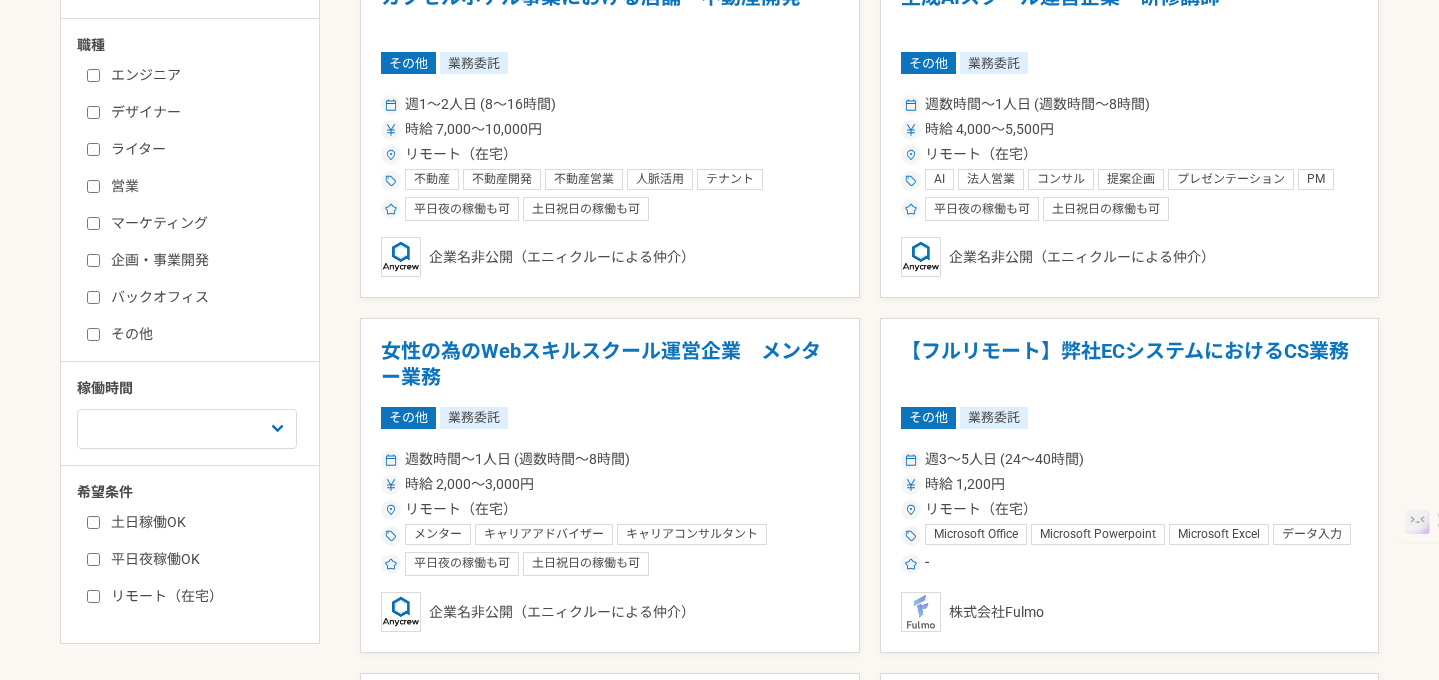 checkbox on "false" 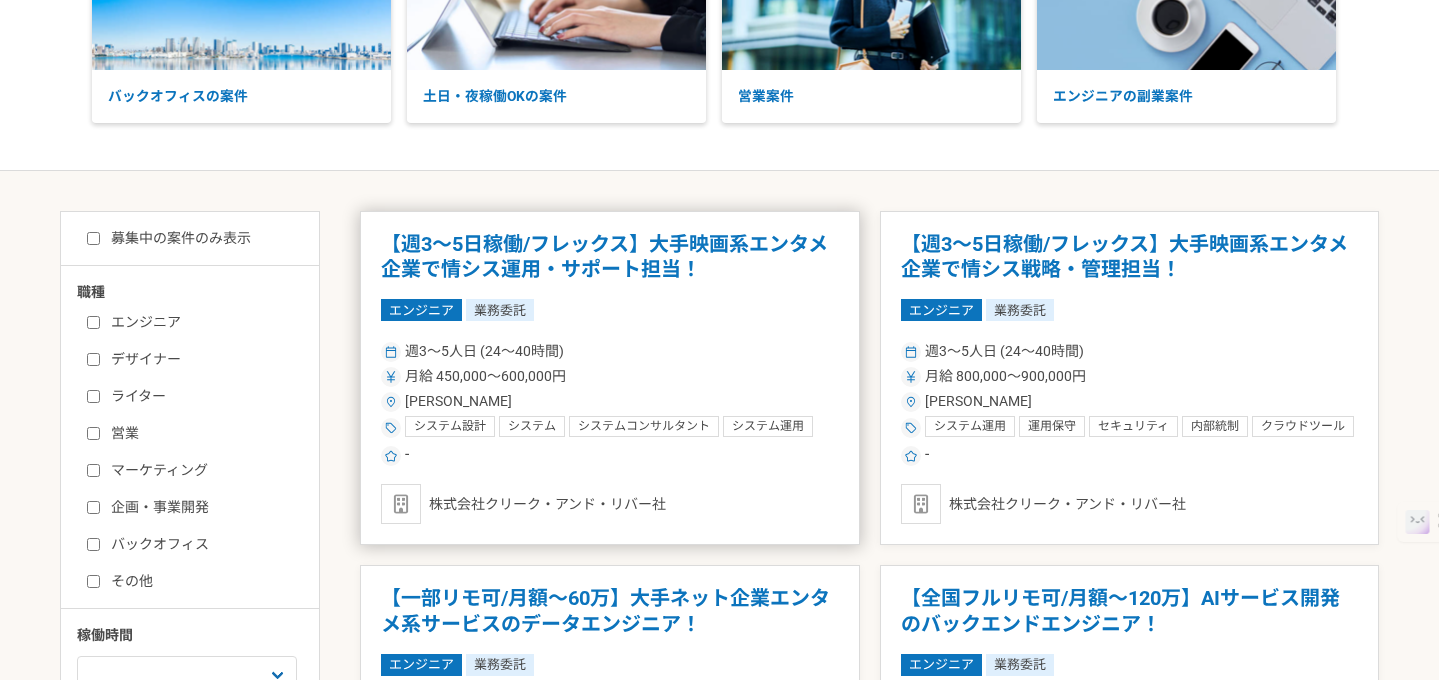 scroll, scrollTop: 270, scrollLeft: 0, axis: vertical 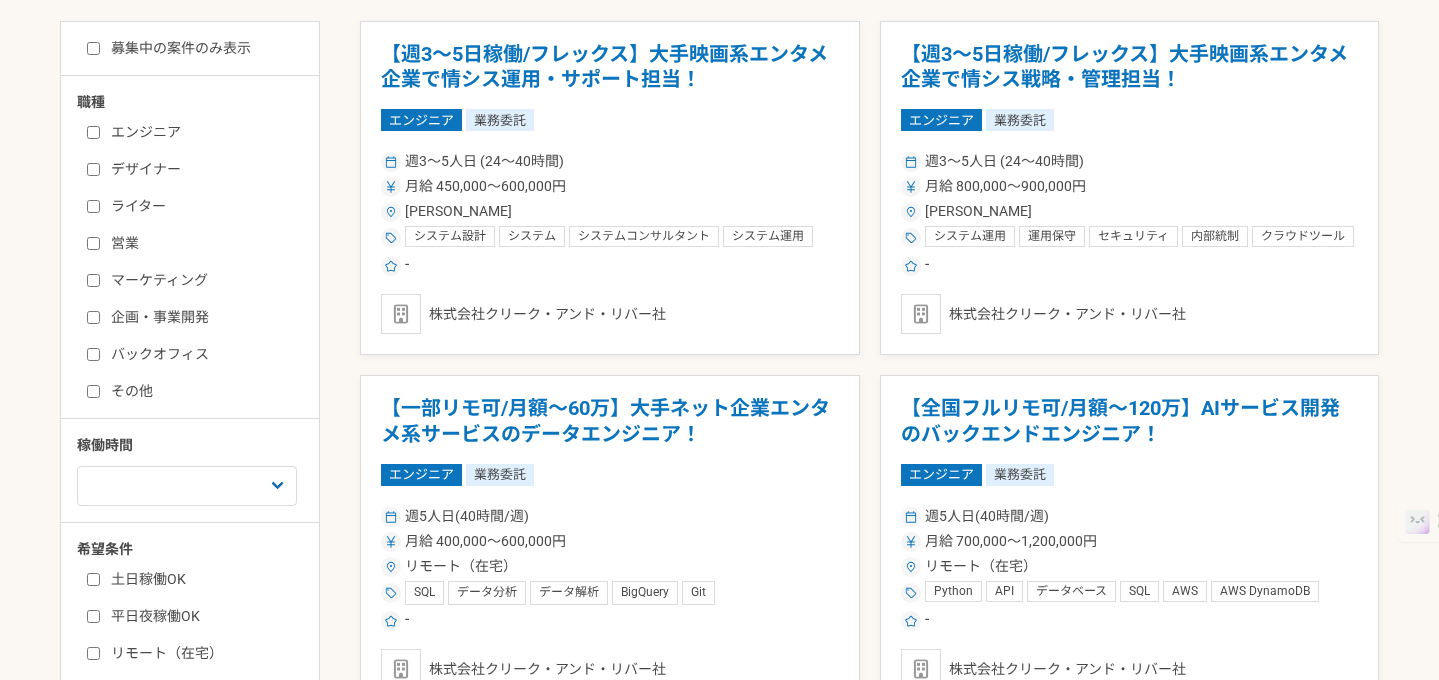 click on "営業" at bounding box center [202, 243] 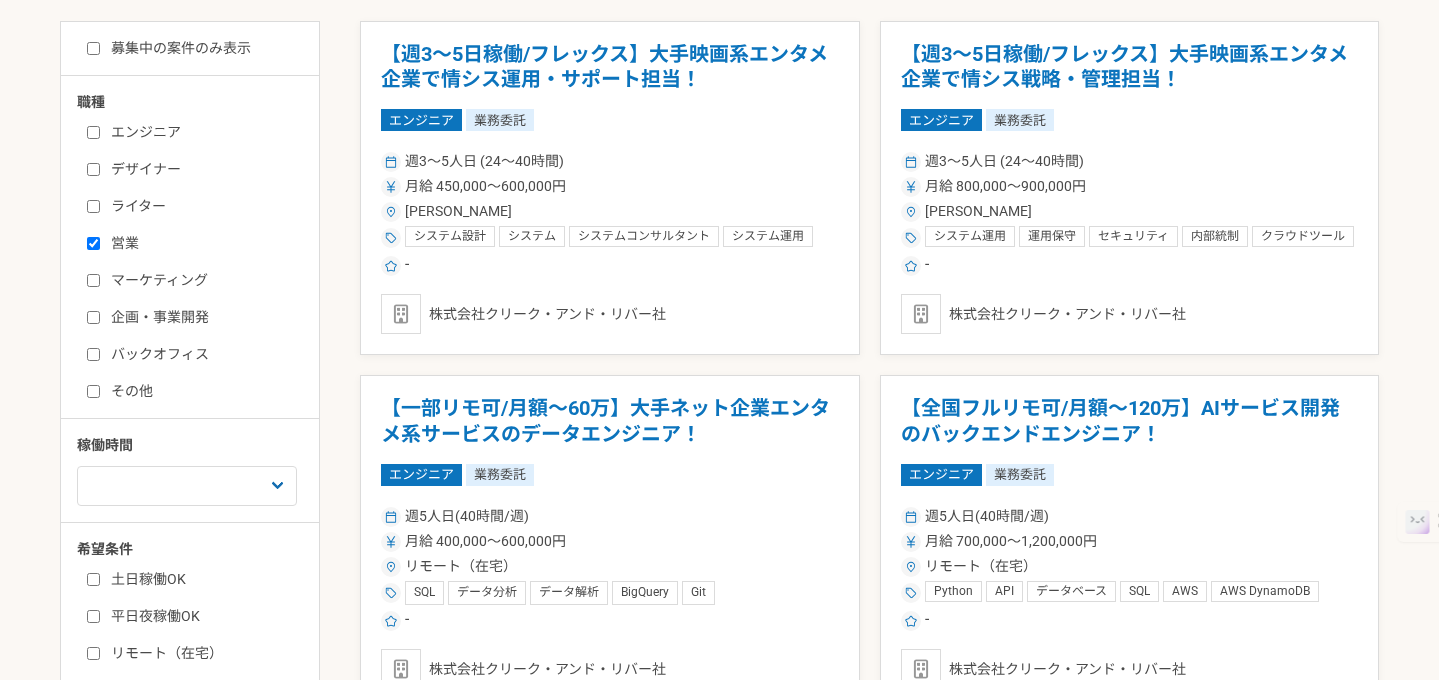 checkbox on "true" 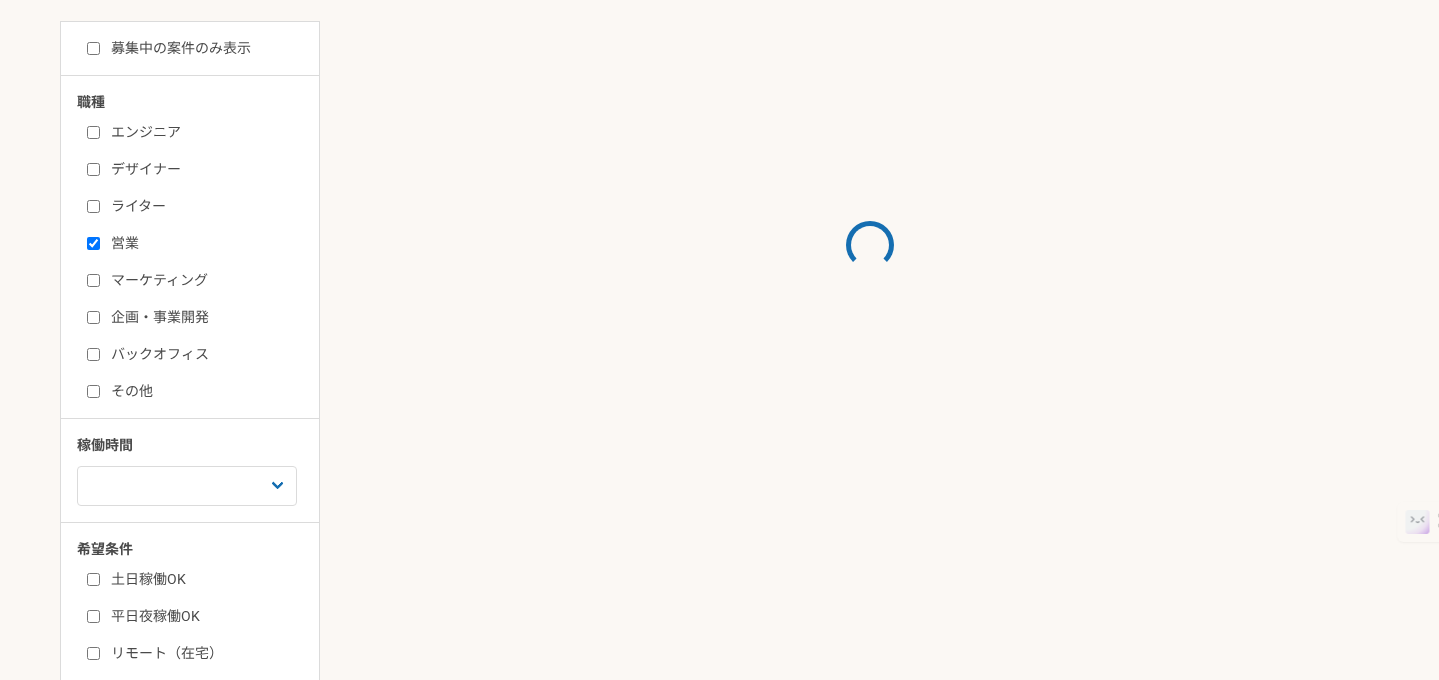 click on "マーケティング" at bounding box center (93, 280) 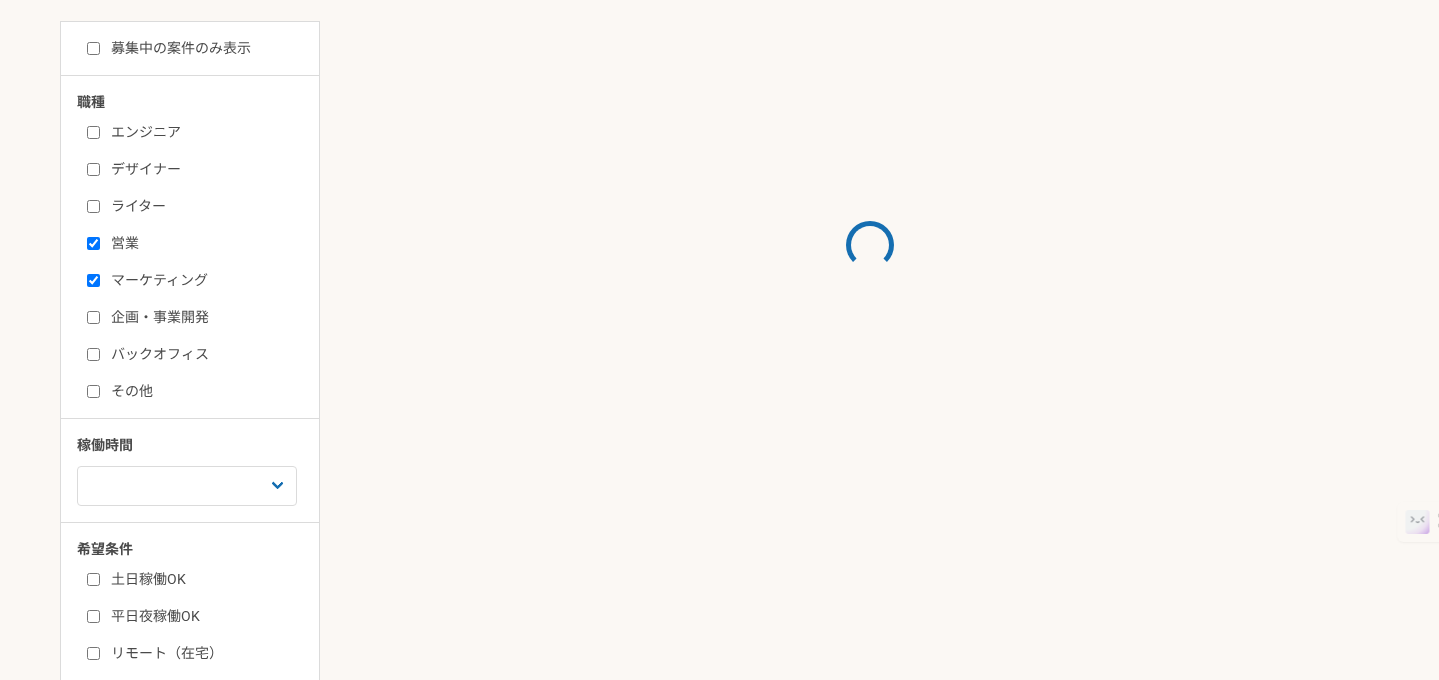 checkbox on "true" 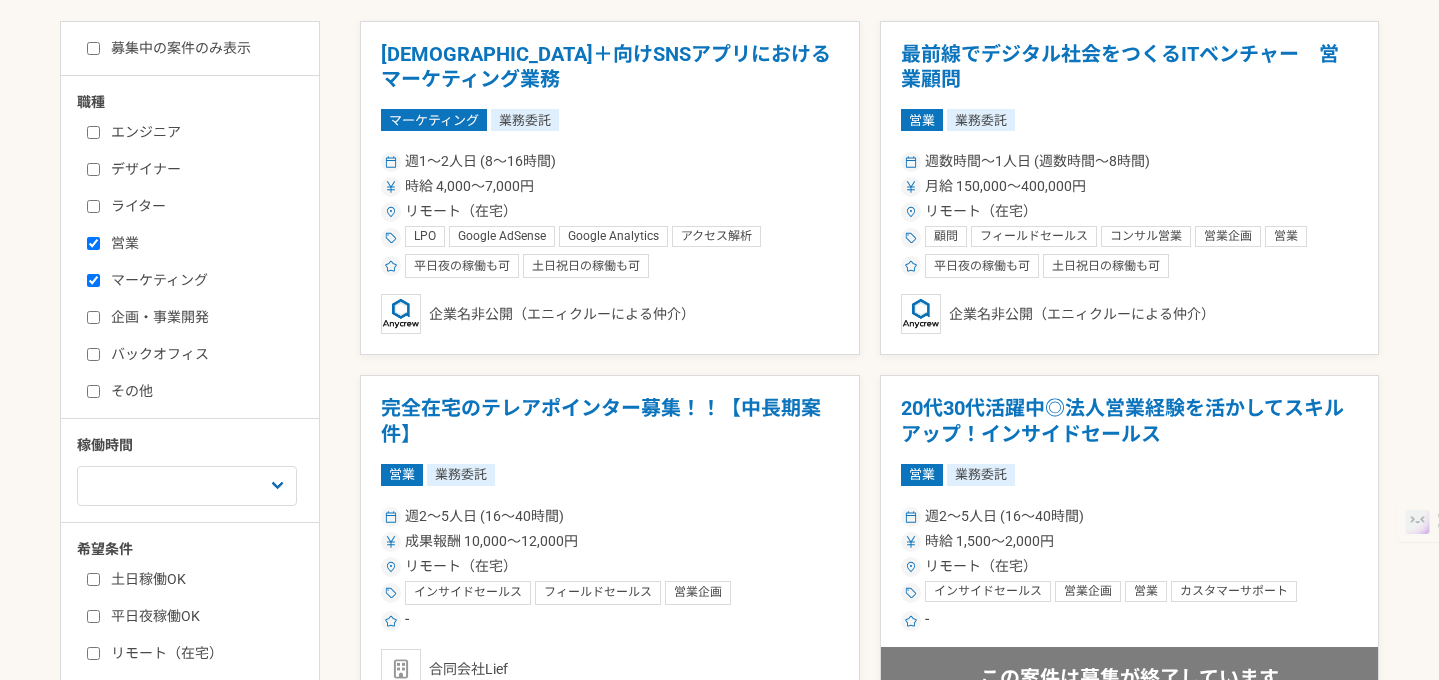 click on "企画・事業開発" at bounding box center (93, 317) 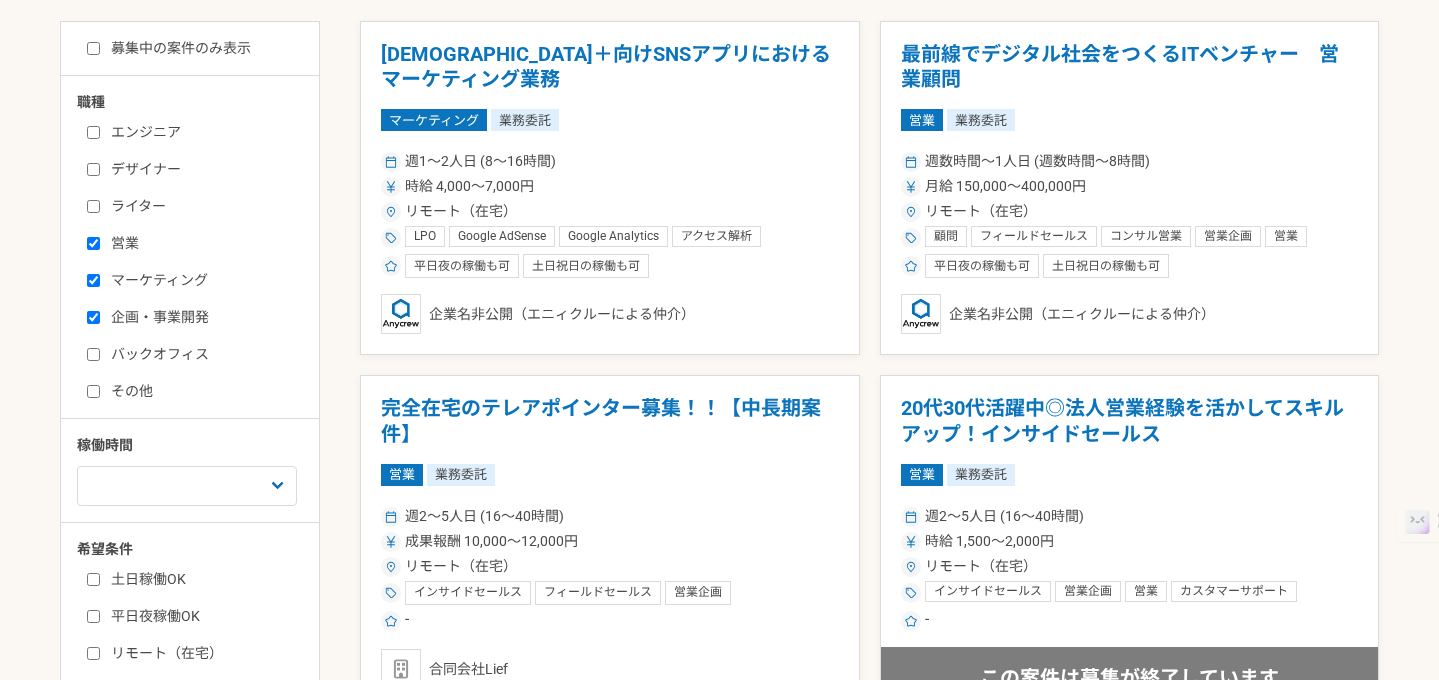 checkbox on "true" 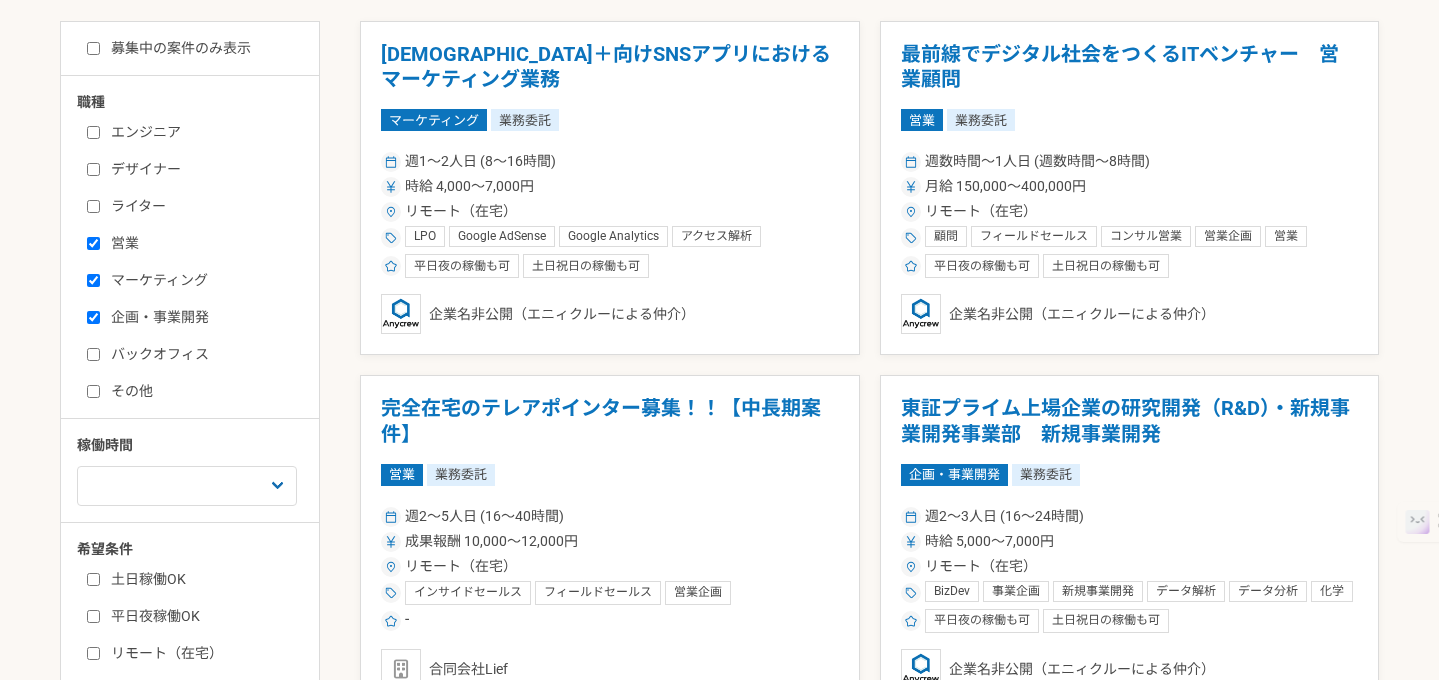 click on "その他" at bounding box center [93, 391] 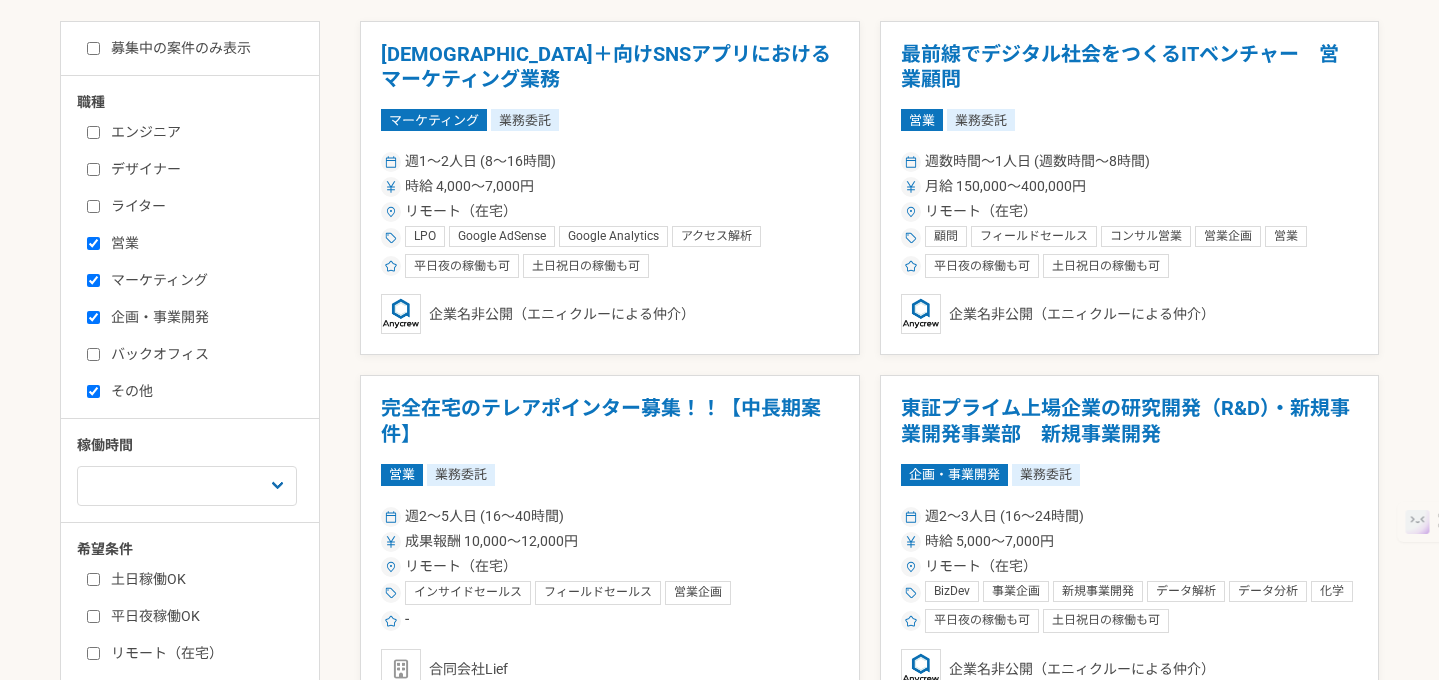 checkbox on "true" 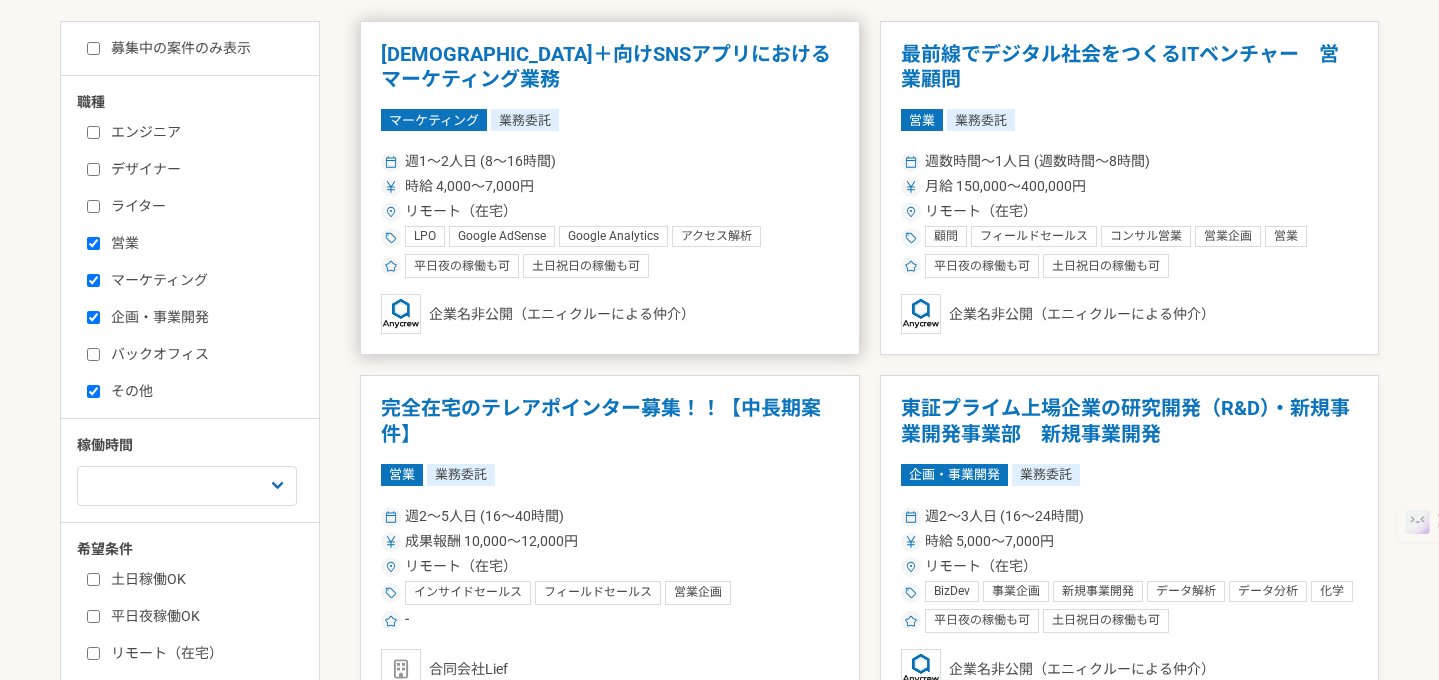 click on "リモート（在宅）" at bounding box center [461, 211] 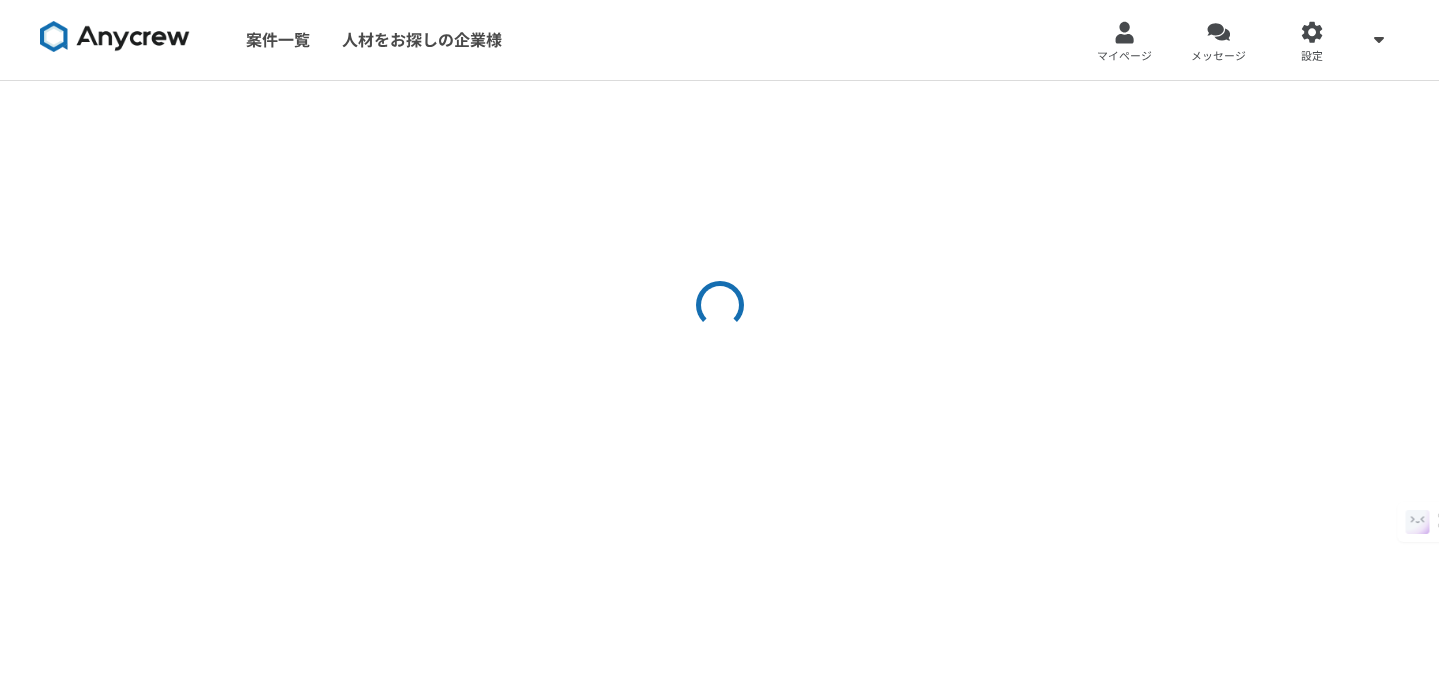 scroll, scrollTop: 0, scrollLeft: 0, axis: both 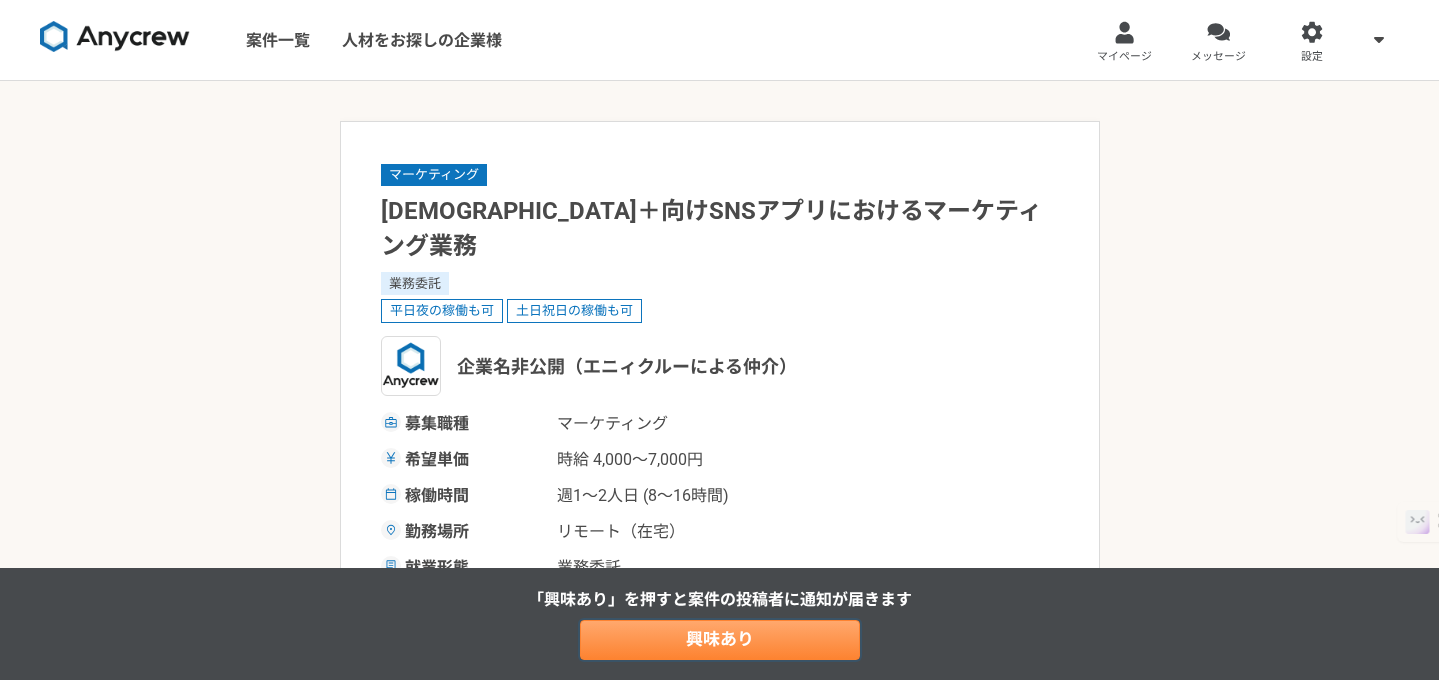 click on "興味あり" at bounding box center [720, 640] 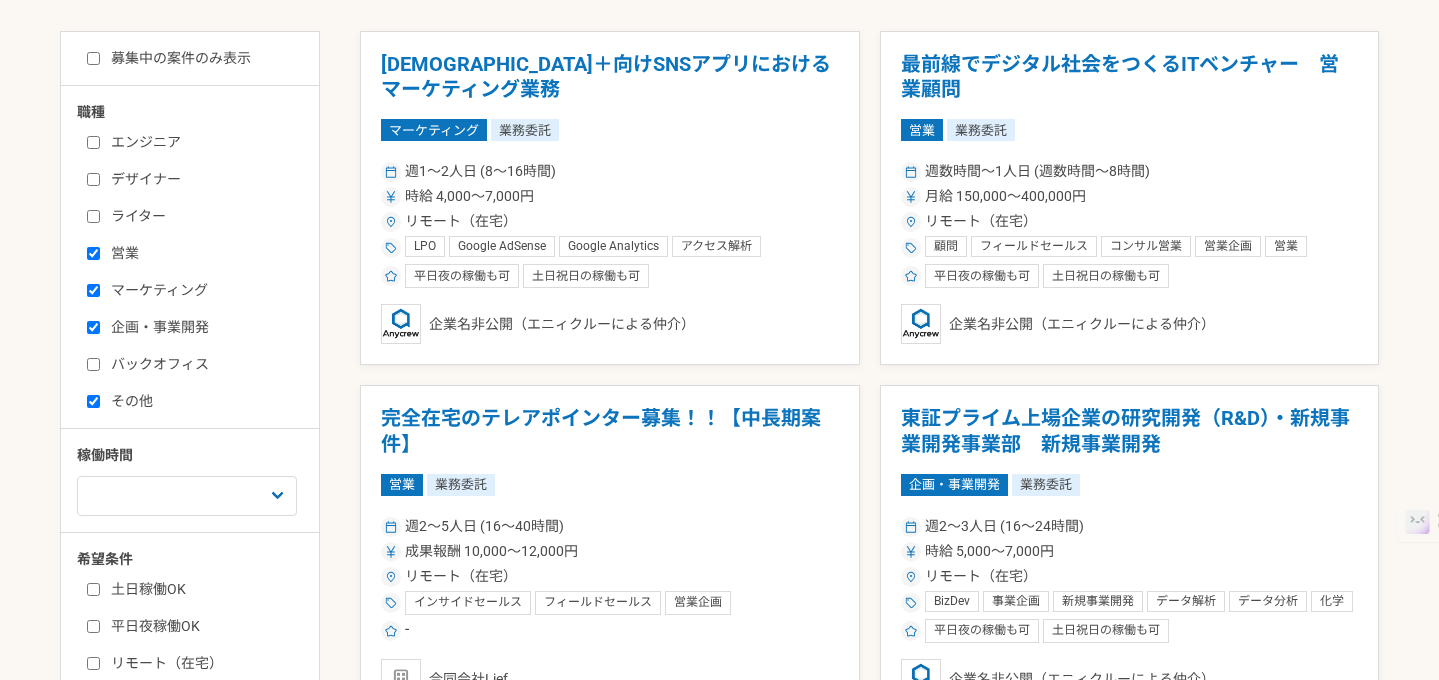 scroll, scrollTop: 395, scrollLeft: 0, axis: vertical 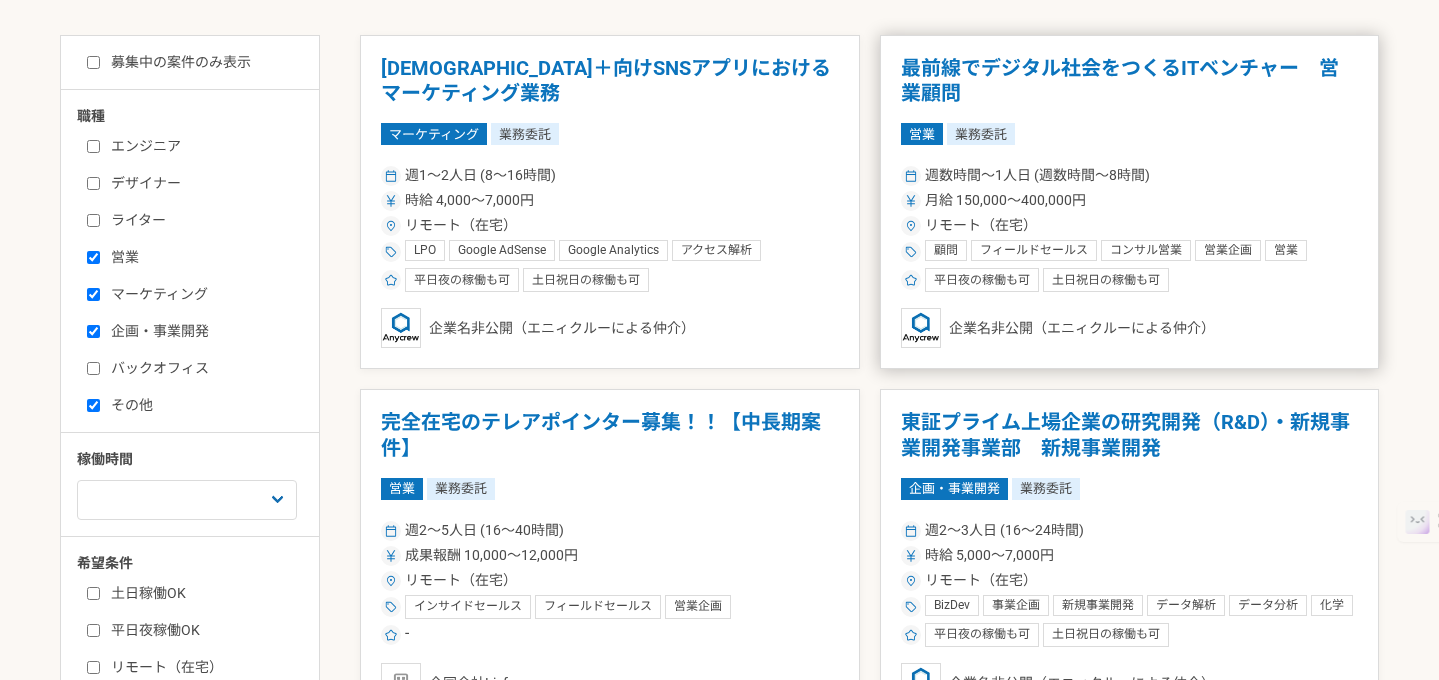 click on "最前線でデジタル社会をつくるITベンチャー　営業顧問" at bounding box center [1130, 81] 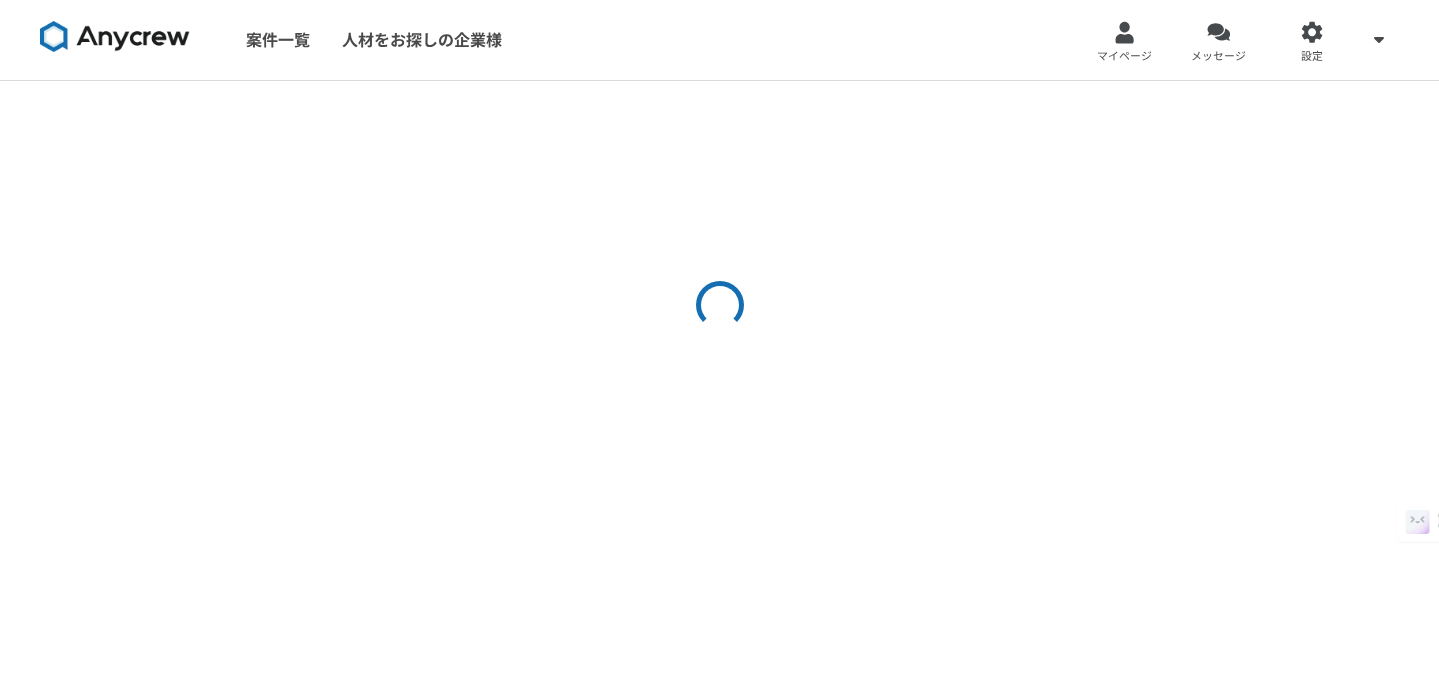 scroll, scrollTop: 0, scrollLeft: 0, axis: both 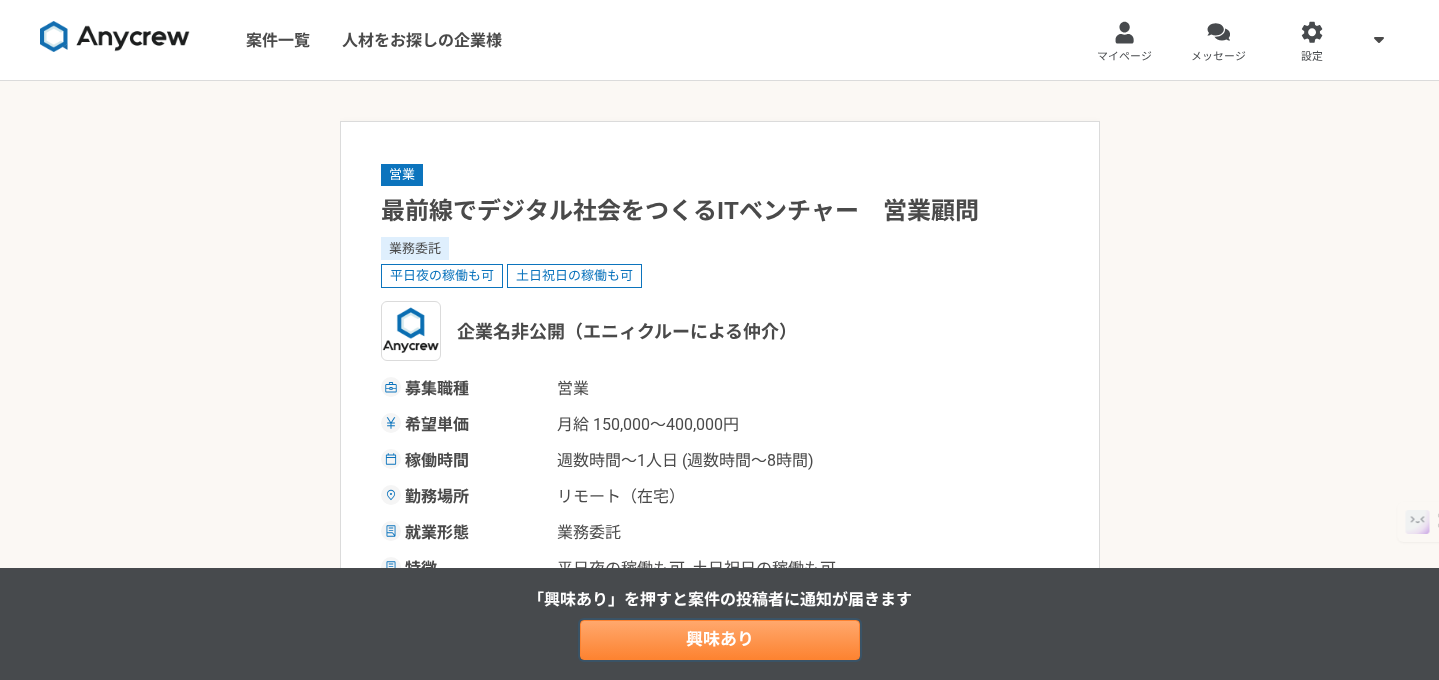 click on "興味あり" at bounding box center [720, 640] 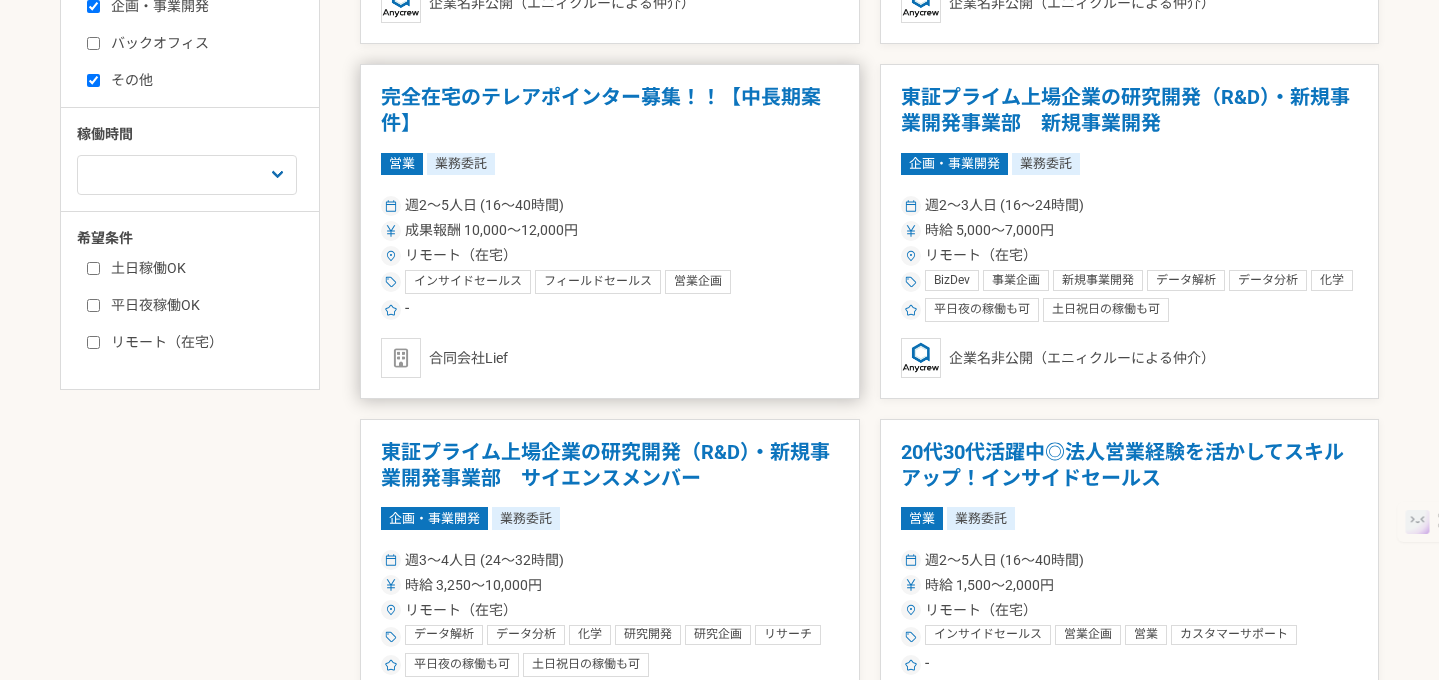 scroll, scrollTop: 726, scrollLeft: 0, axis: vertical 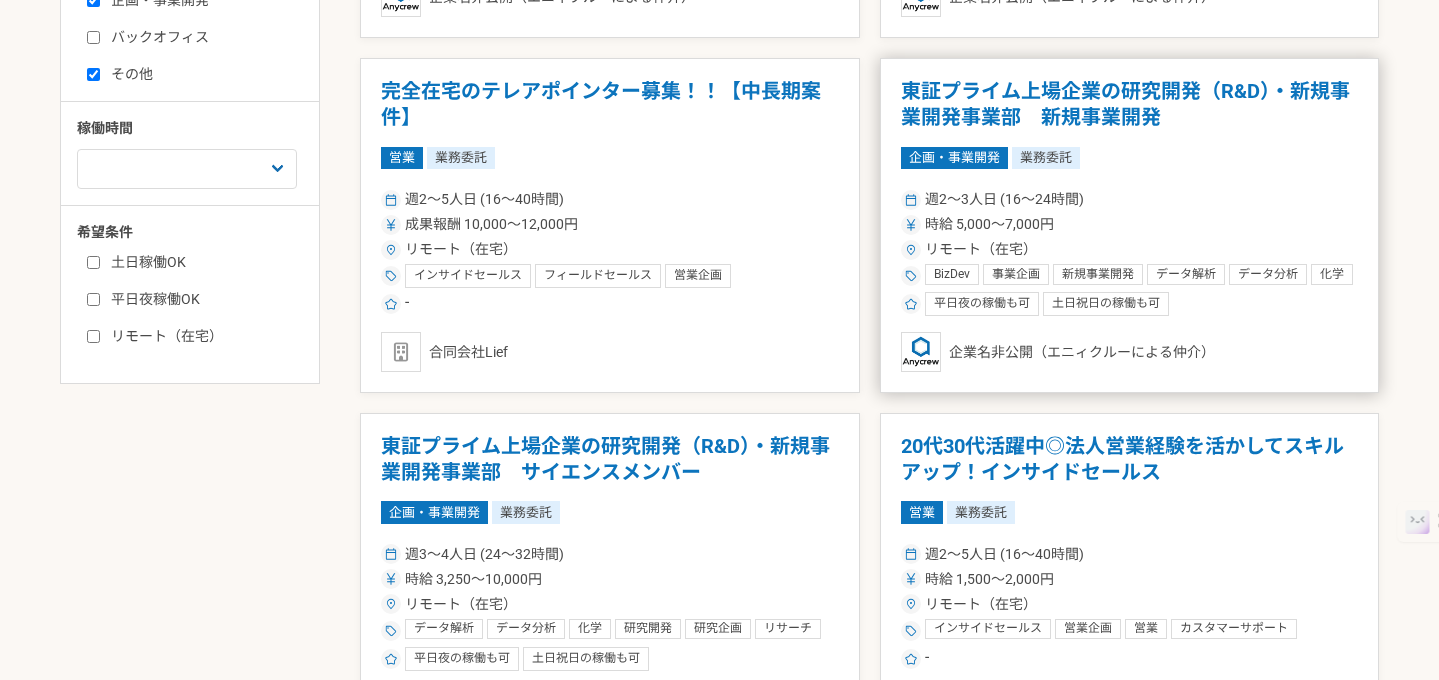 click on "東証プライム上場企業の研究開発（R&D）・新規事業開発事業部　新規事業開発" at bounding box center [1130, 104] 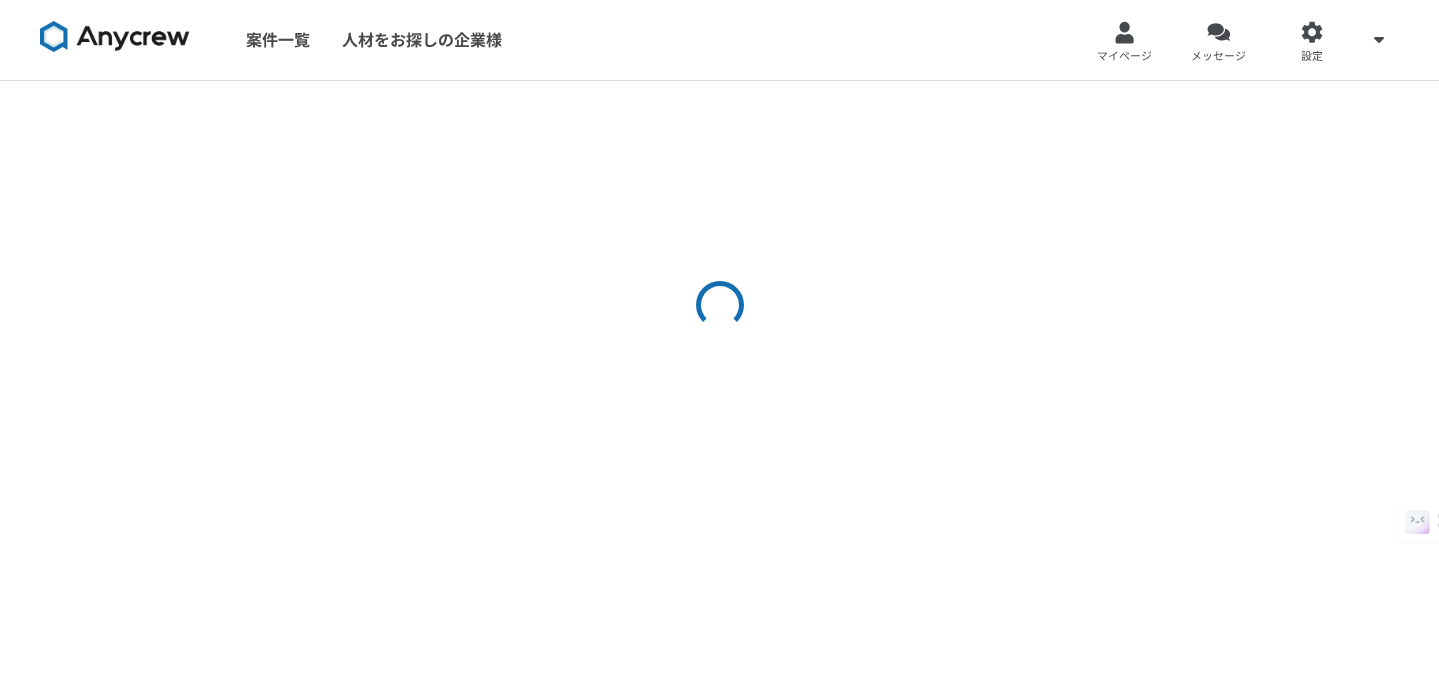 scroll, scrollTop: 0, scrollLeft: 0, axis: both 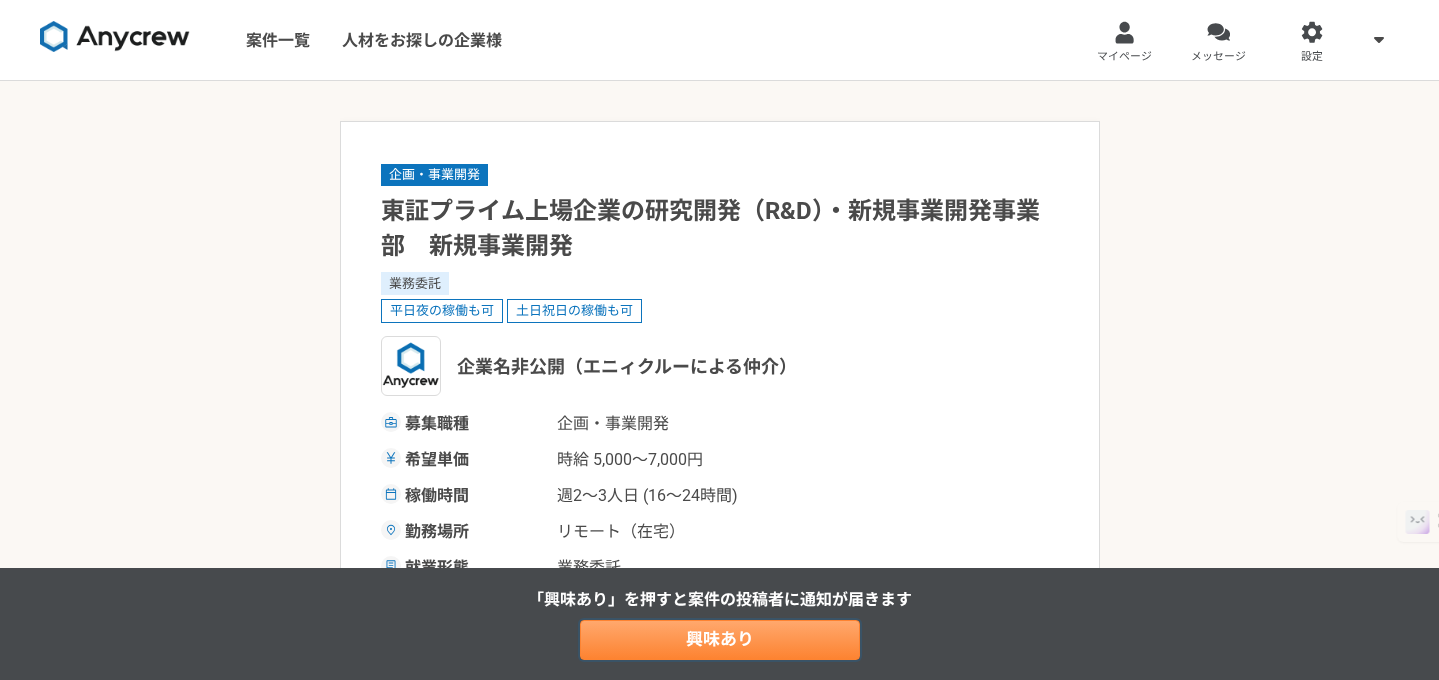 click on "興味あり" at bounding box center [720, 640] 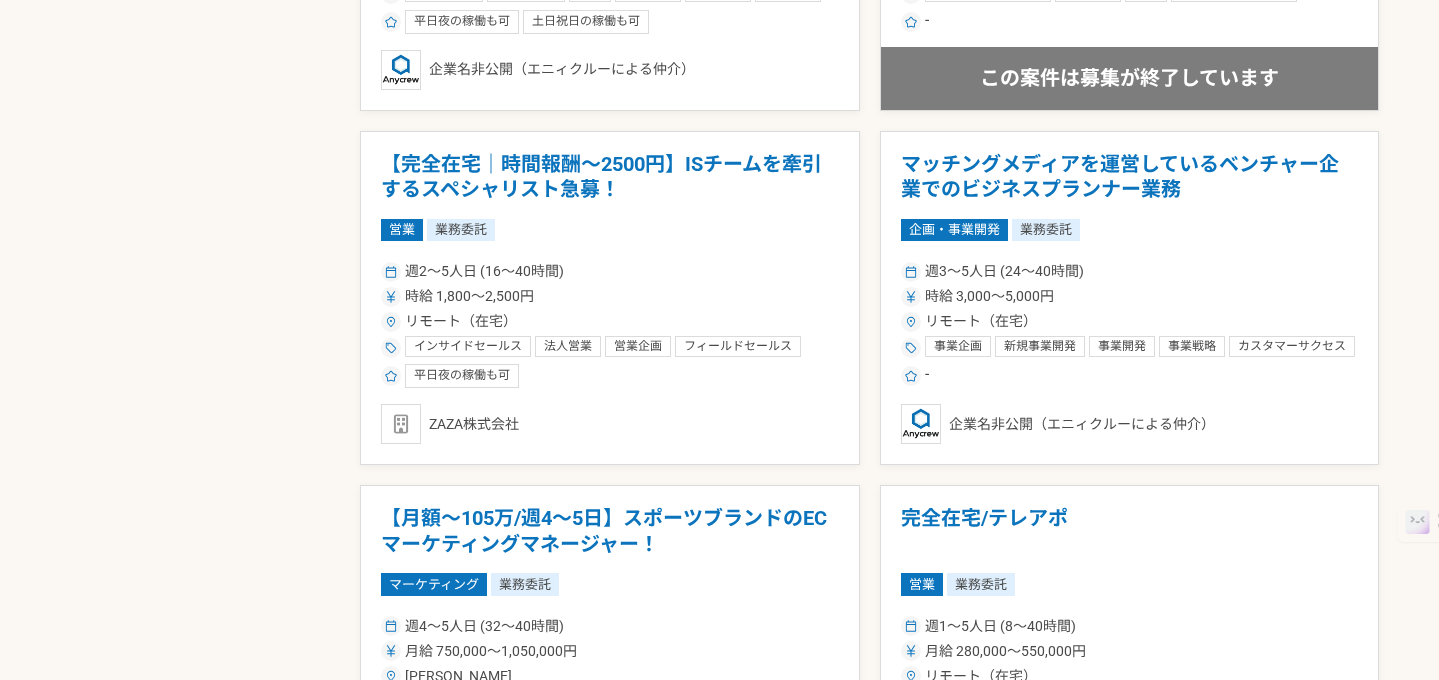 scroll, scrollTop: 1378, scrollLeft: 0, axis: vertical 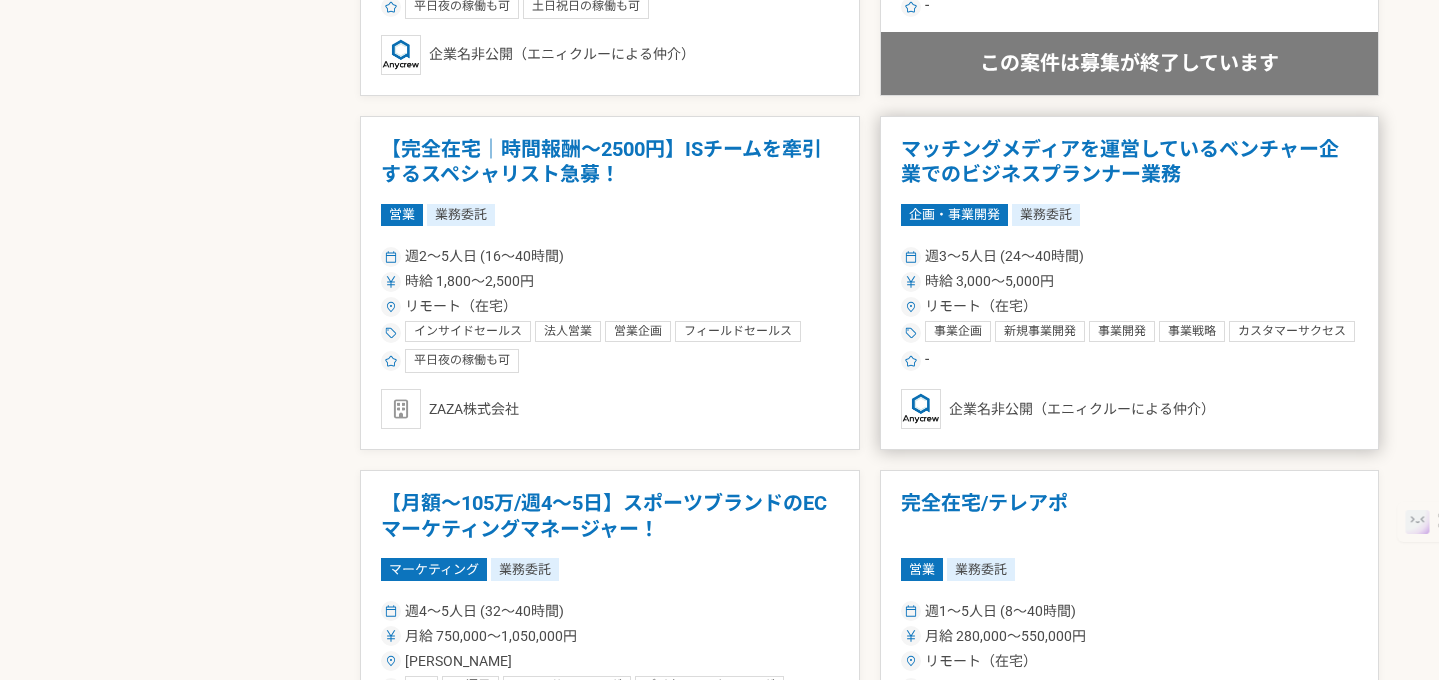 click on "マッチングメディアを運営しているベンチャー企業でのビジネスプランナー業務" at bounding box center [1130, 162] 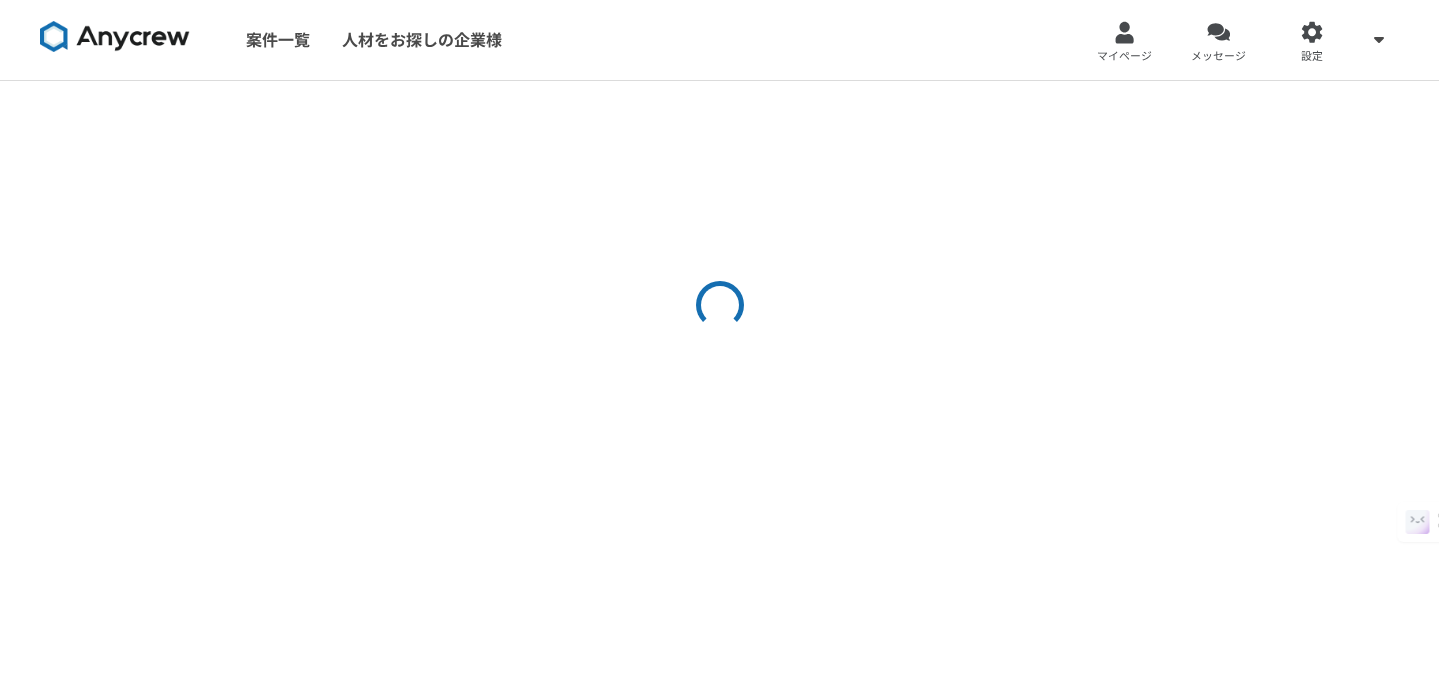 scroll, scrollTop: 0, scrollLeft: 0, axis: both 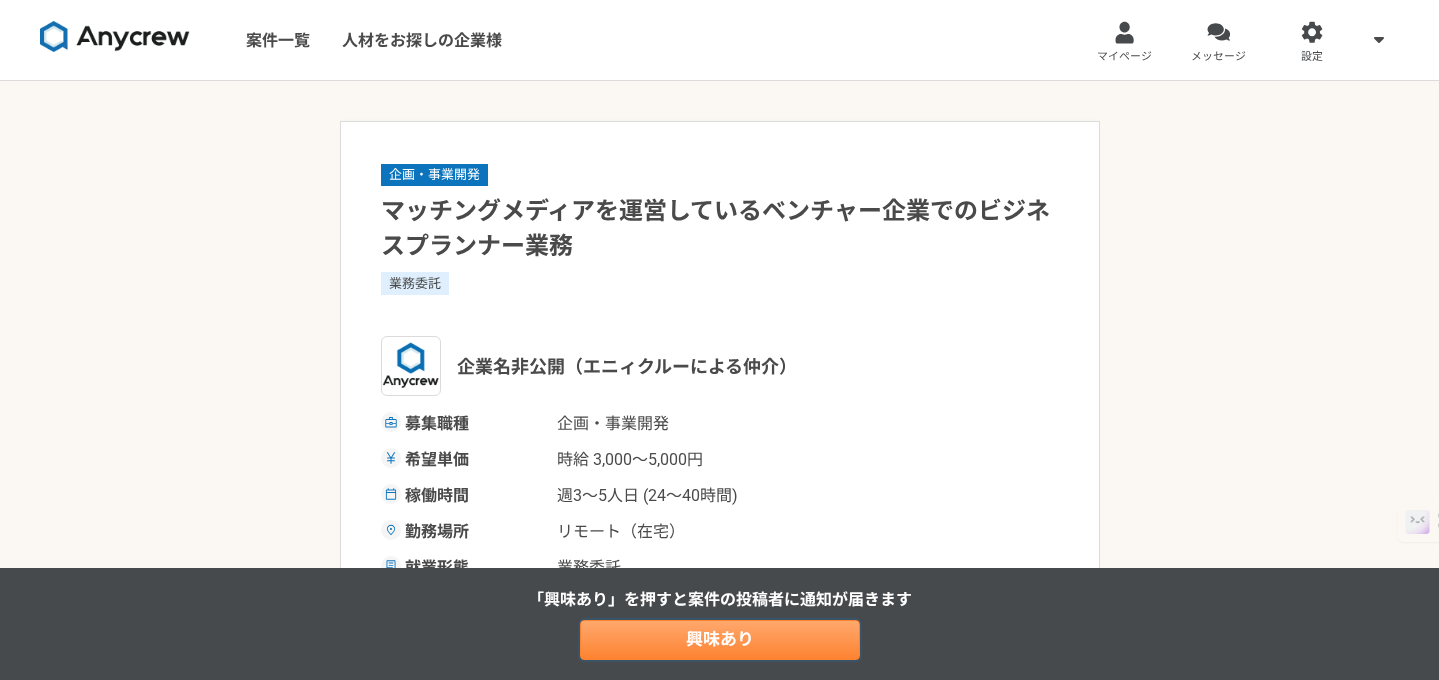 click on "興味あり" at bounding box center (720, 640) 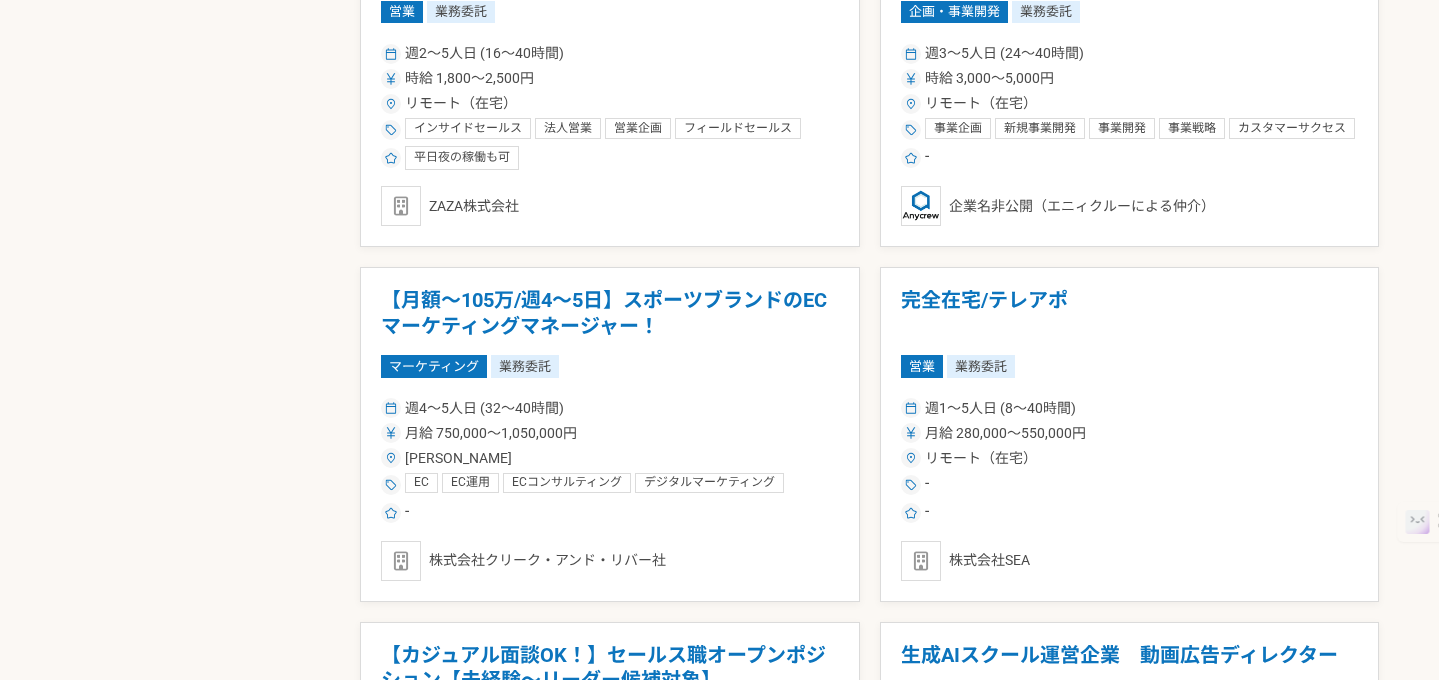 scroll, scrollTop: 1602, scrollLeft: 0, axis: vertical 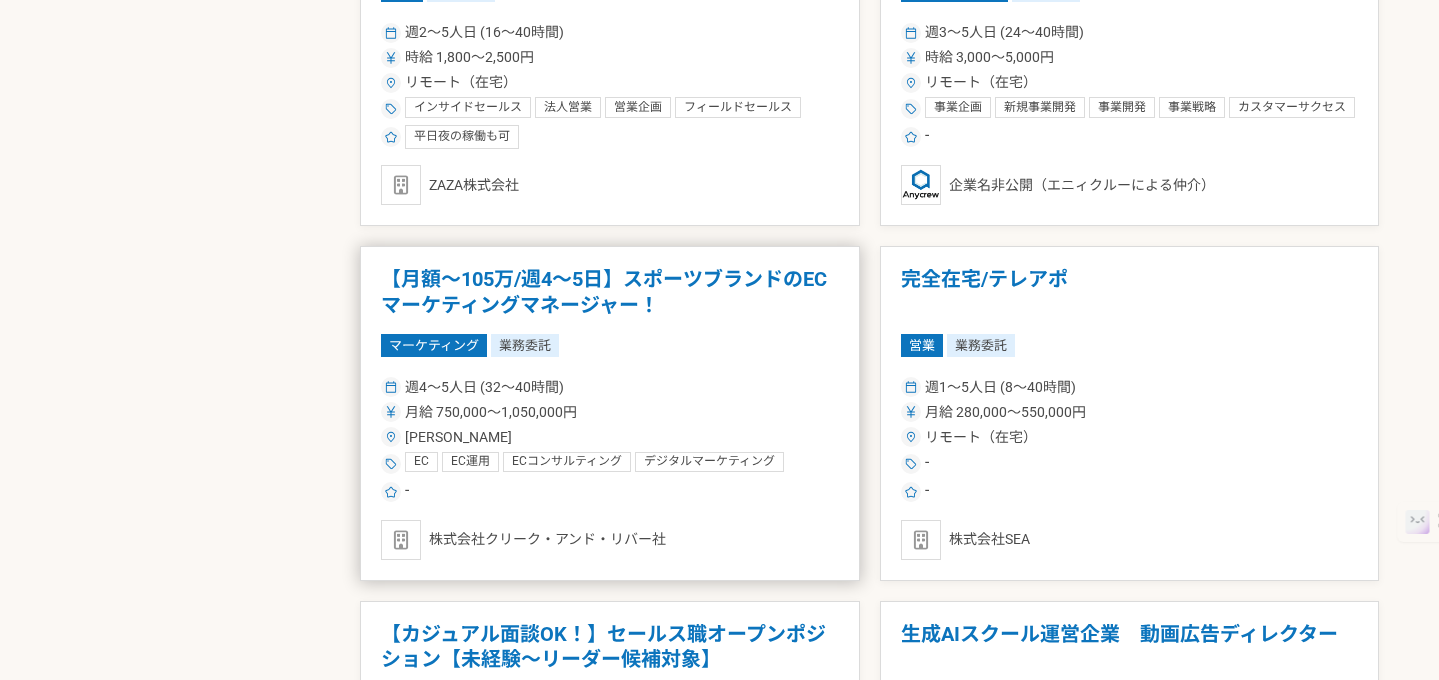 click on "【月額～105万/週4～5日】スポーツブランドのECマーケティングマネージャー！" at bounding box center (610, 292) 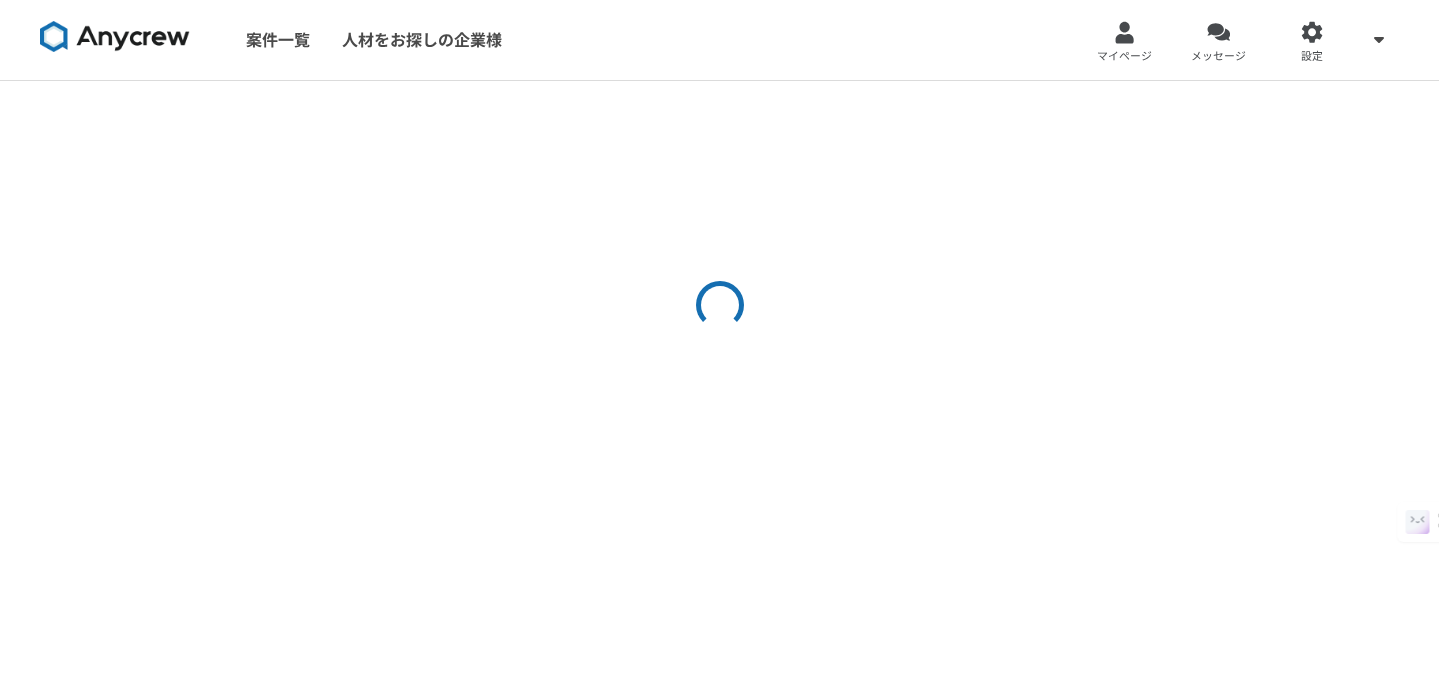 scroll, scrollTop: 0, scrollLeft: 0, axis: both 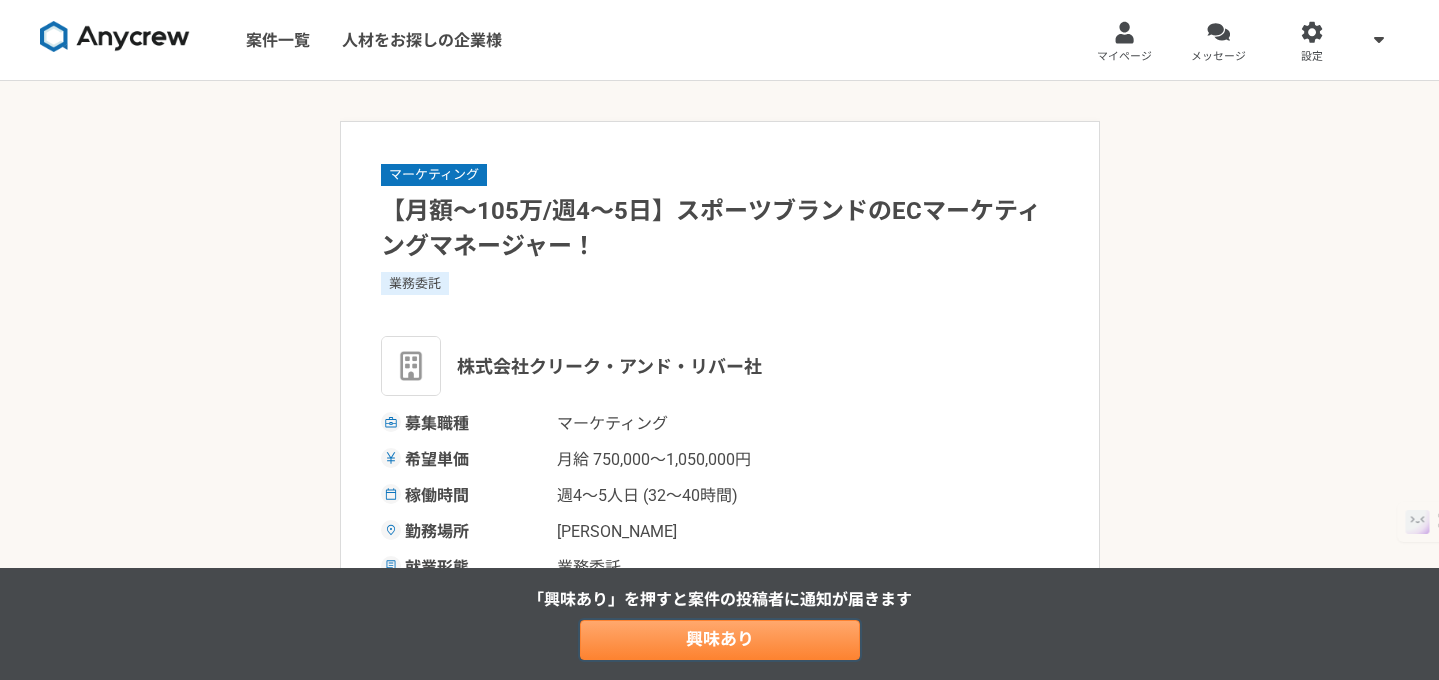 click on "興味あり" at bounding box center [720, 640] 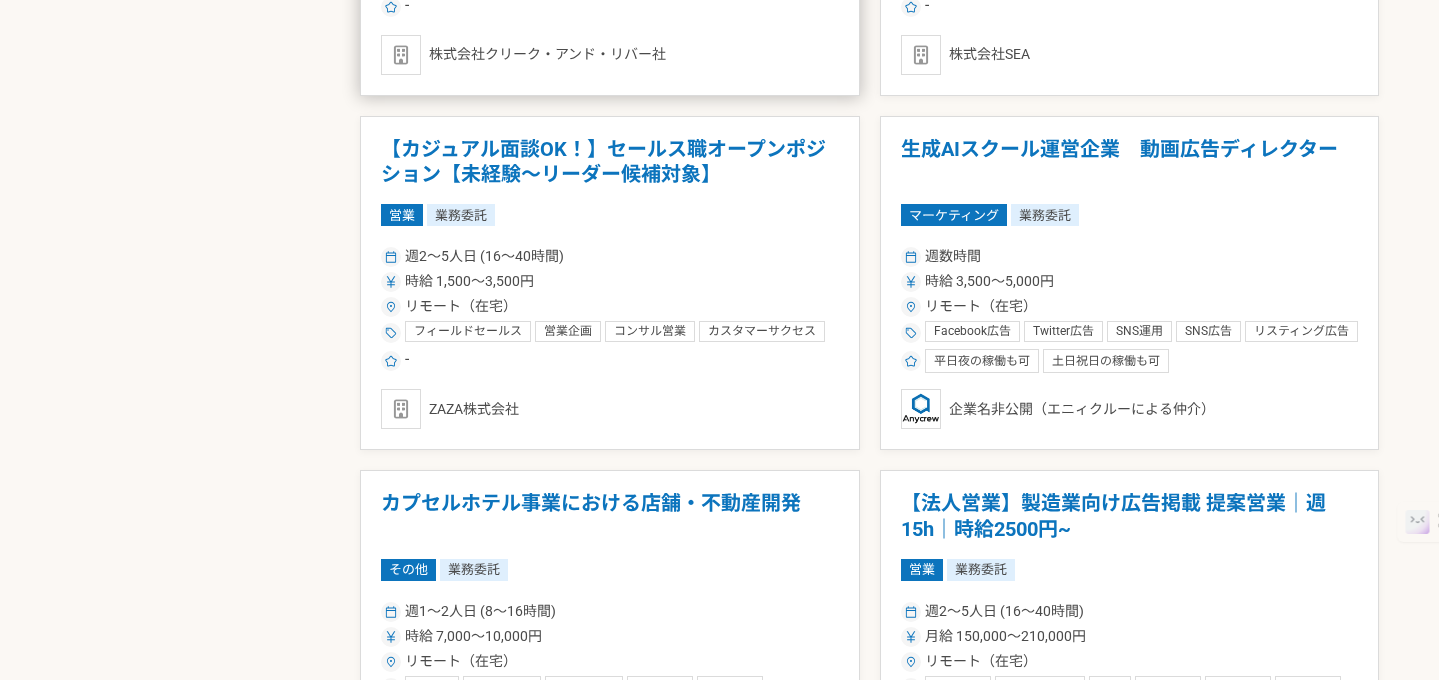 scroll, scrollTop: 2099, scrollLeft: 0, axis: vertical 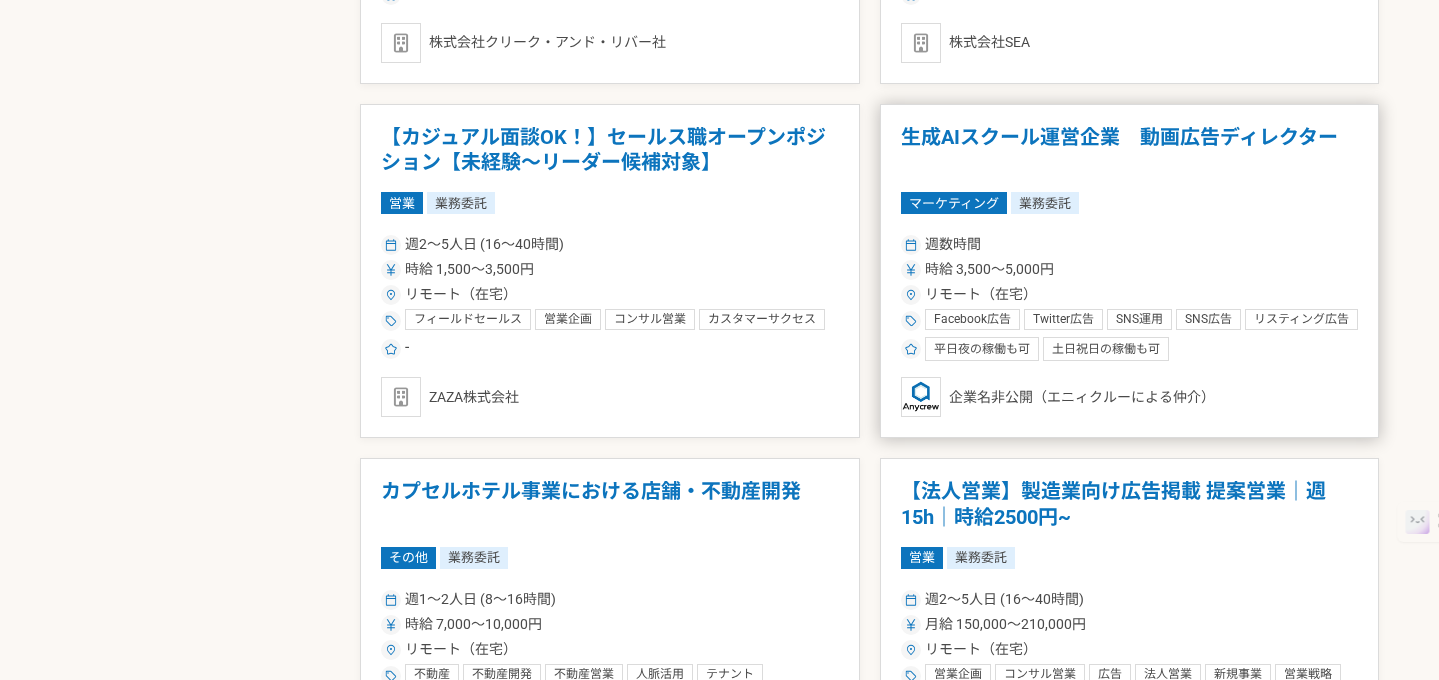 click on "生成AIスクール運営企業　動画広告ディレクター" at bounding box center (1130, 150) 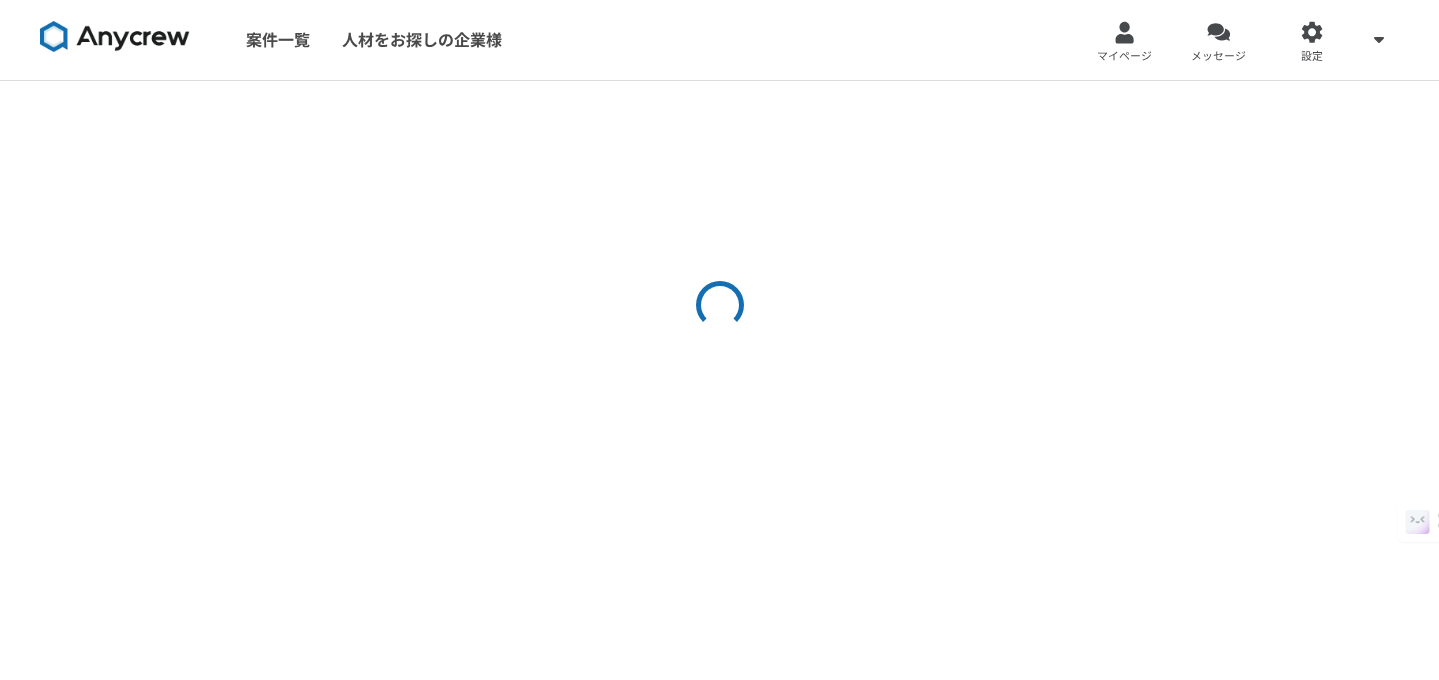 scroll, scrollTop: 0, scrollLeft: 0, axis: both 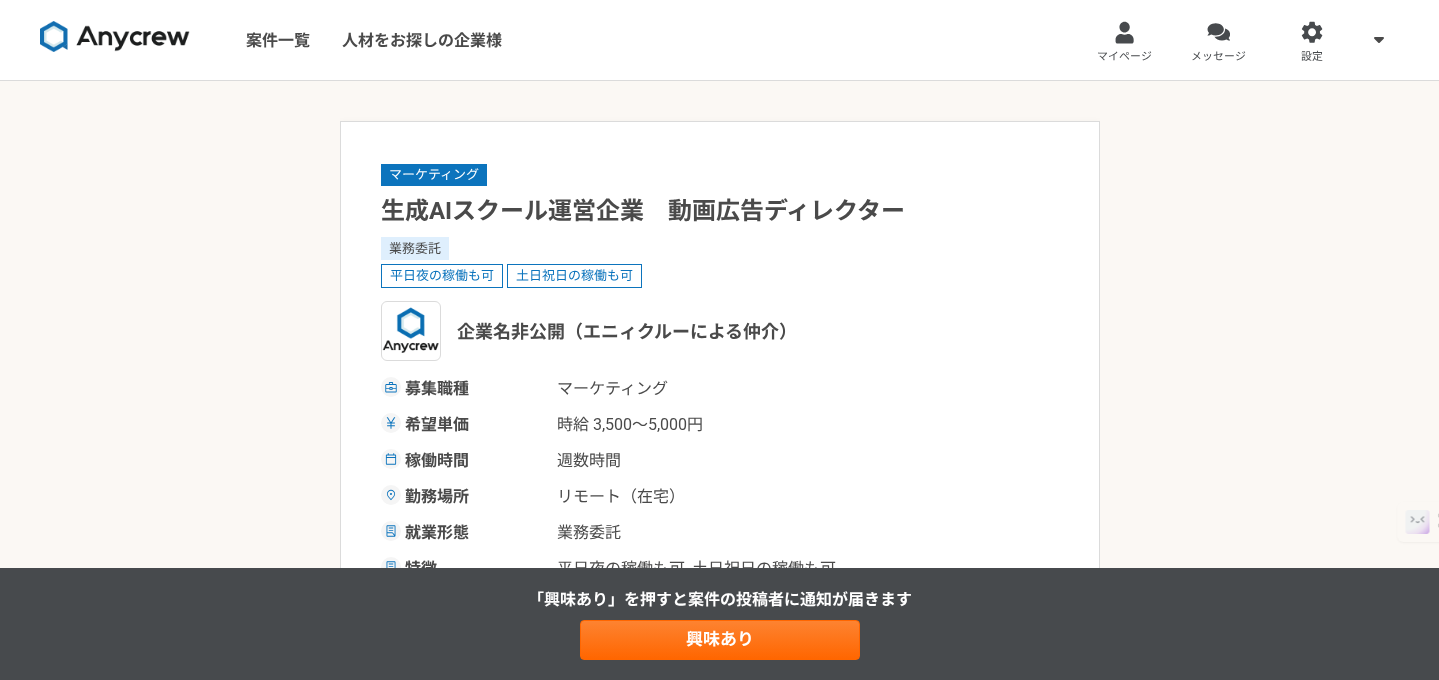 click on "「興味あり」を押すと 案件の投稿者に通知が届きます" at bounding box center [720, 600] 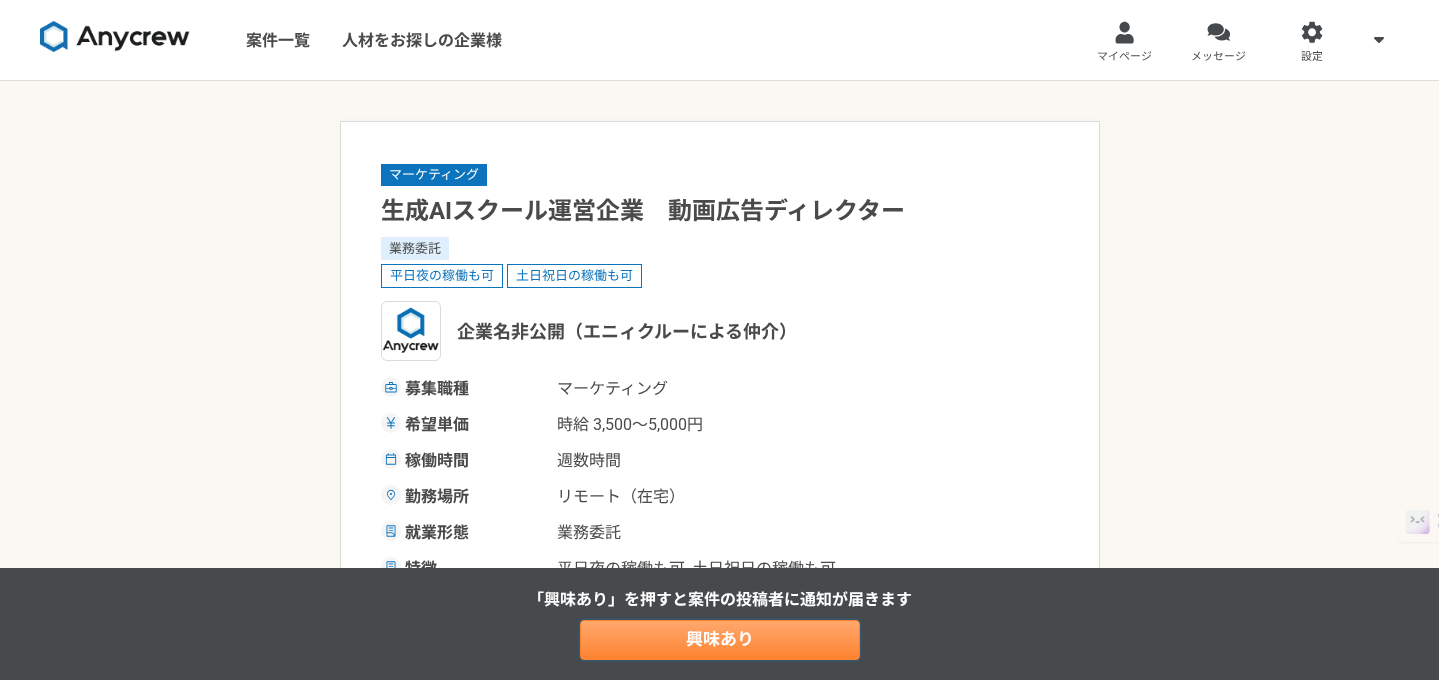 click on "興味あり" at bounding box center [720, 640] 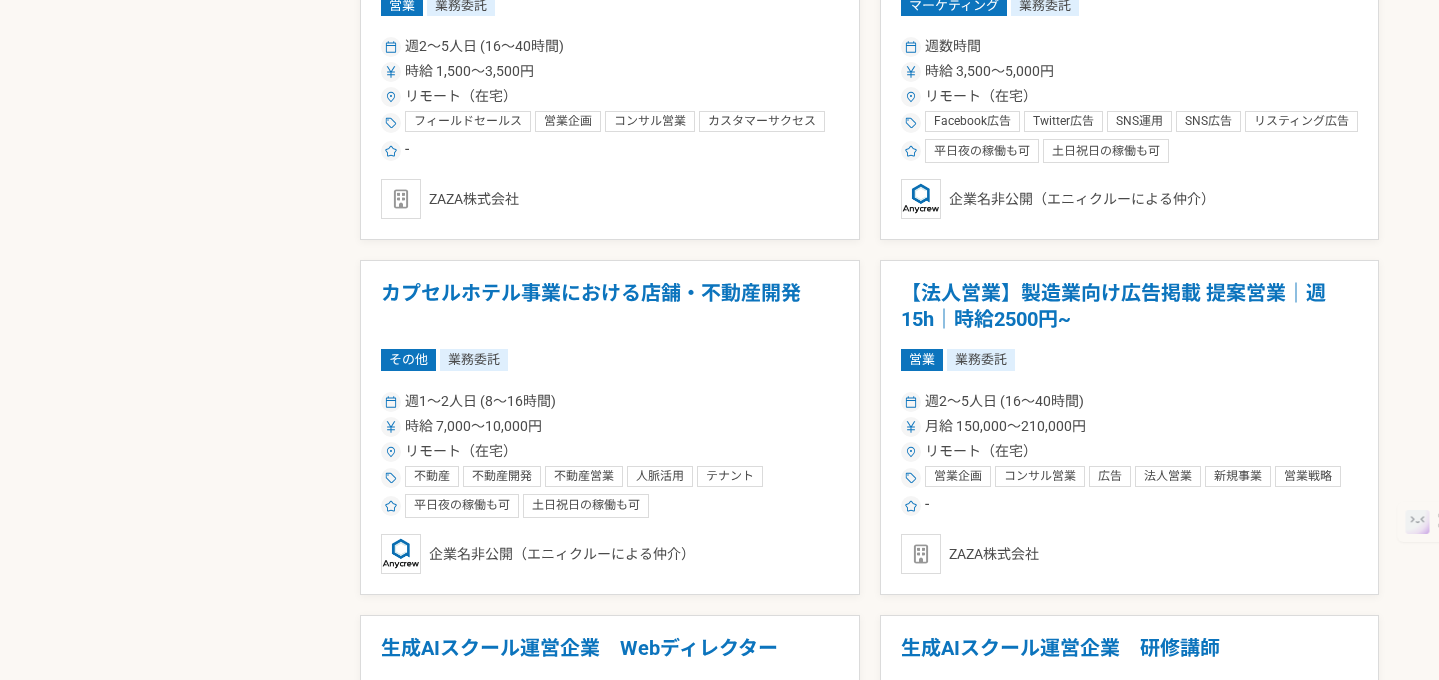 scroll, scrollTop: 2328, scrollLeft: 0, axis: vertical 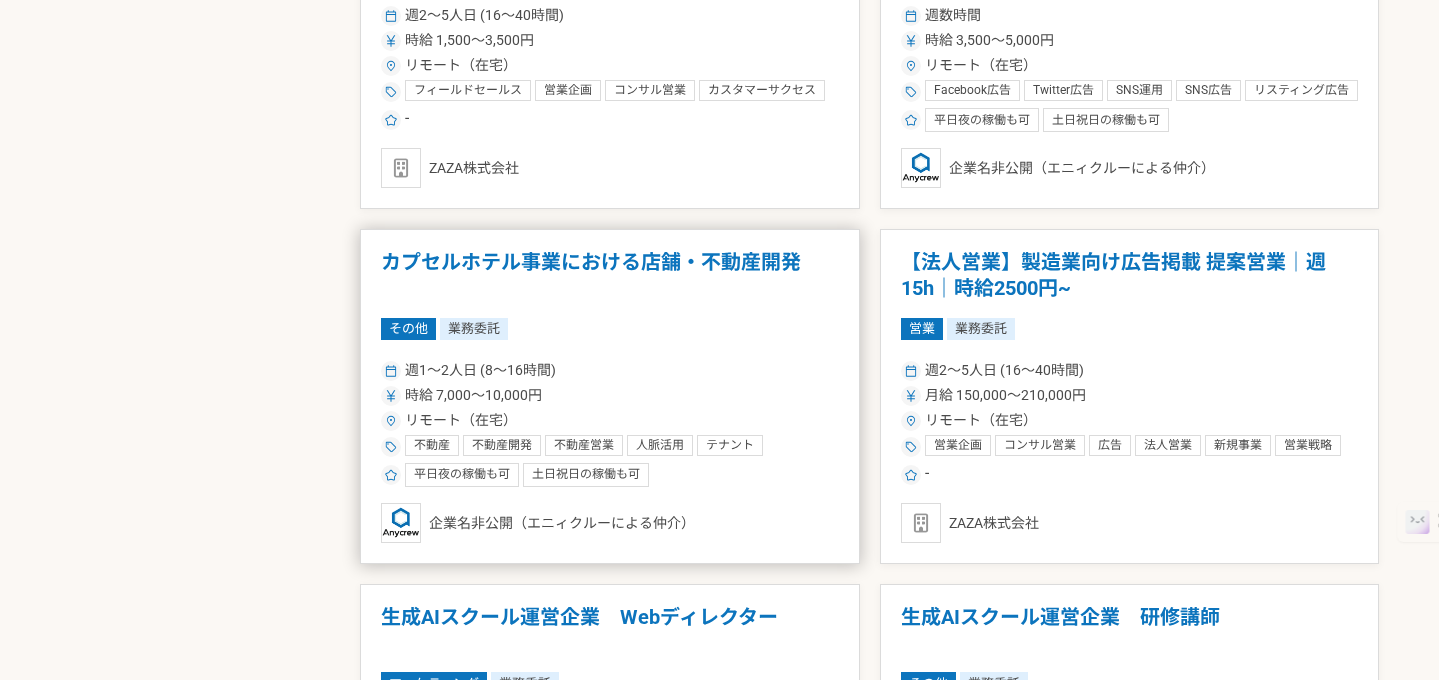 click on "カプセルホテル事業における店舗・不動産開発 その他 業務委託 週1〜2人日 (8〜16時間) 時給 7,000〜10,000円 リモート（在宅） 不動産 不動産開発 不動産営業 人脈活用 テナント テナント誘致 カプセルホテル 平日夜の稼働も可 土日祝日の稼働も可 企業名非公開（エニィクルーによる仲介）" at bounding box center (610, 396) 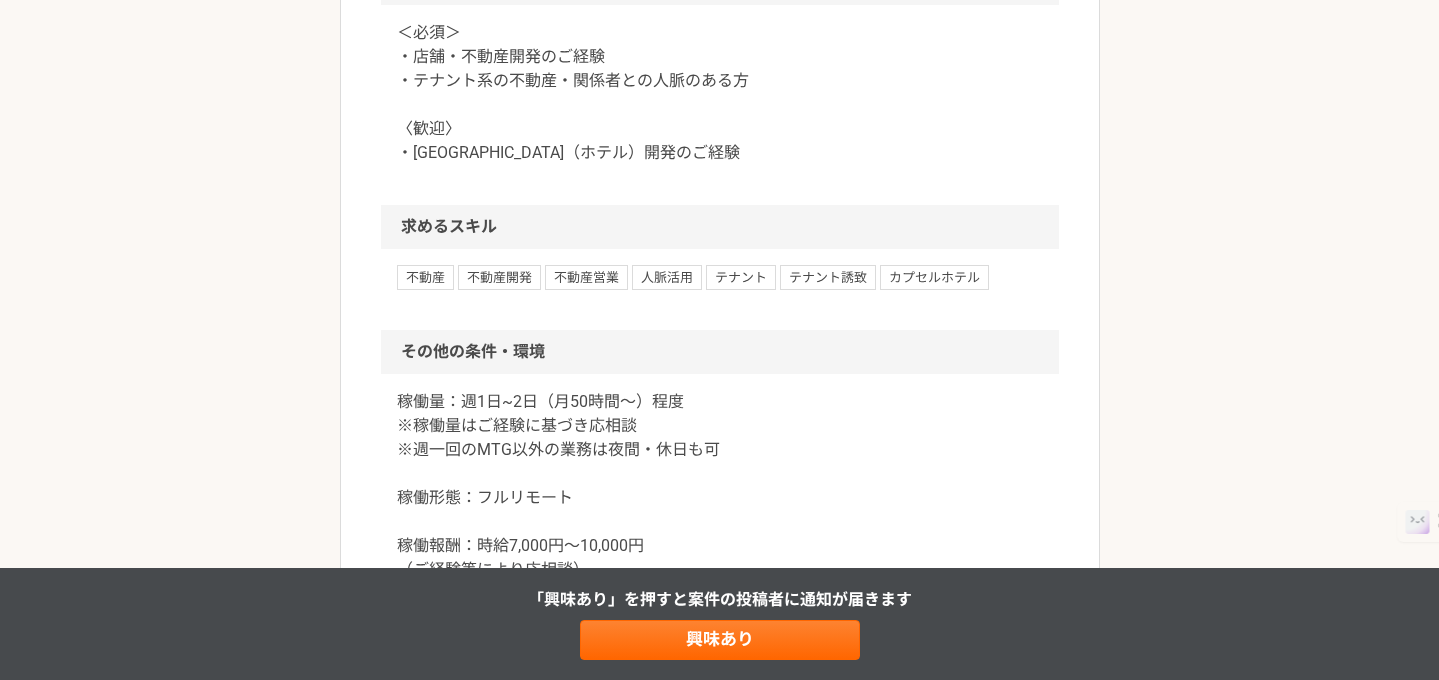 scroll, scrollTop: 1626, scrollLeft: 0, axis: vertical 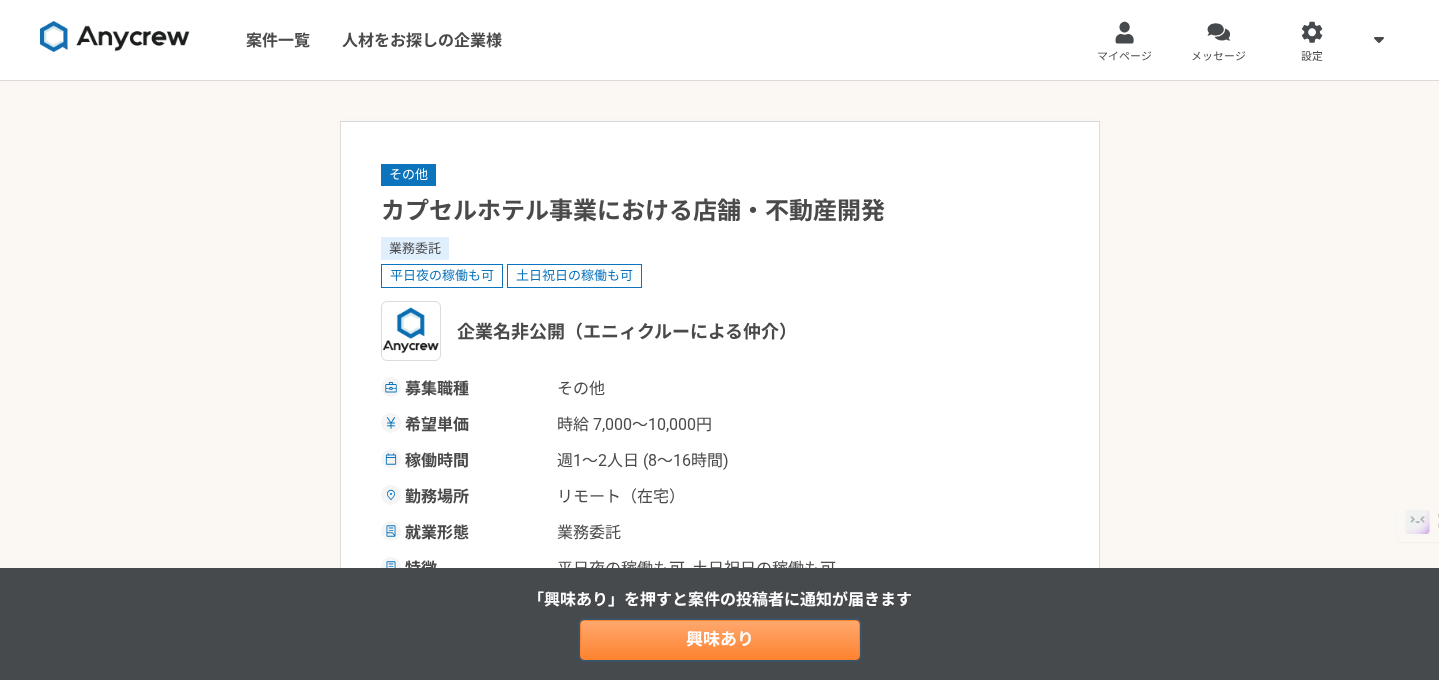 click on "興味あり" at bounding box center (720, 640) 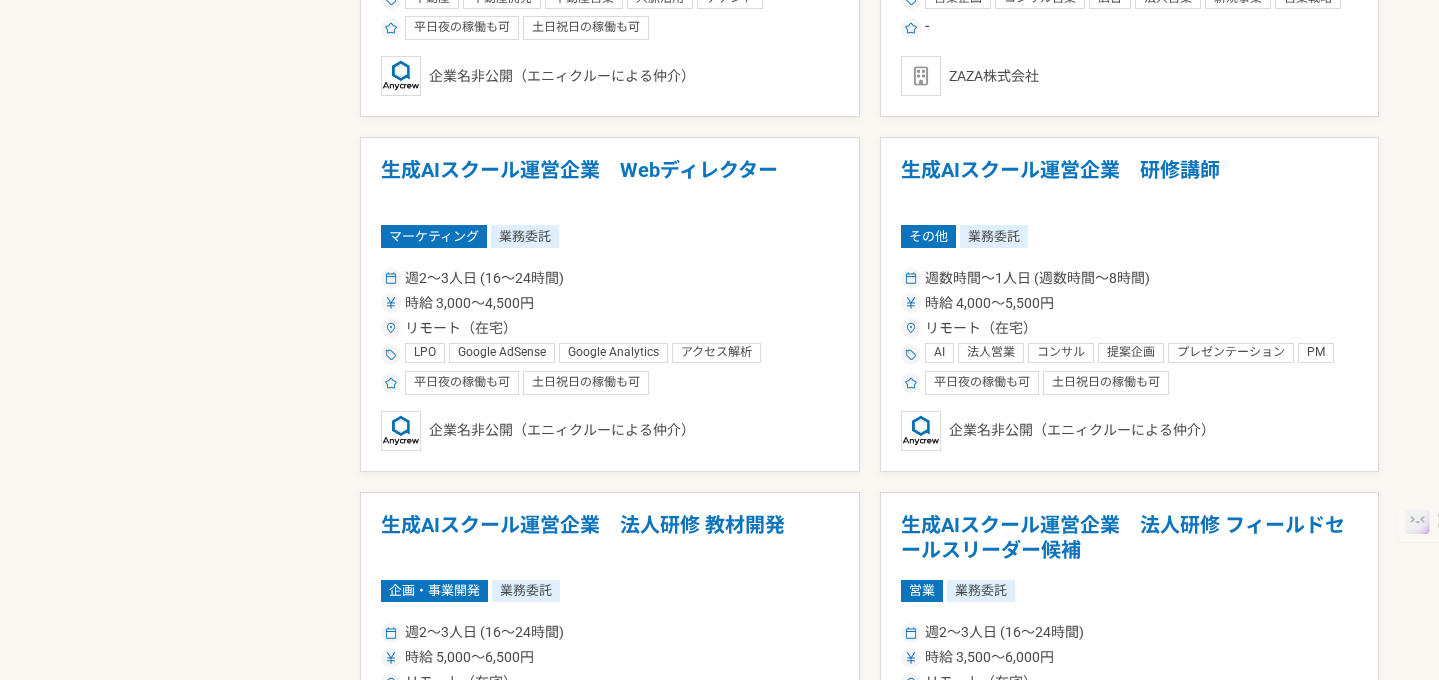 scroll, scrollTop: 2818, scrollLeft: 0, axis: vertical 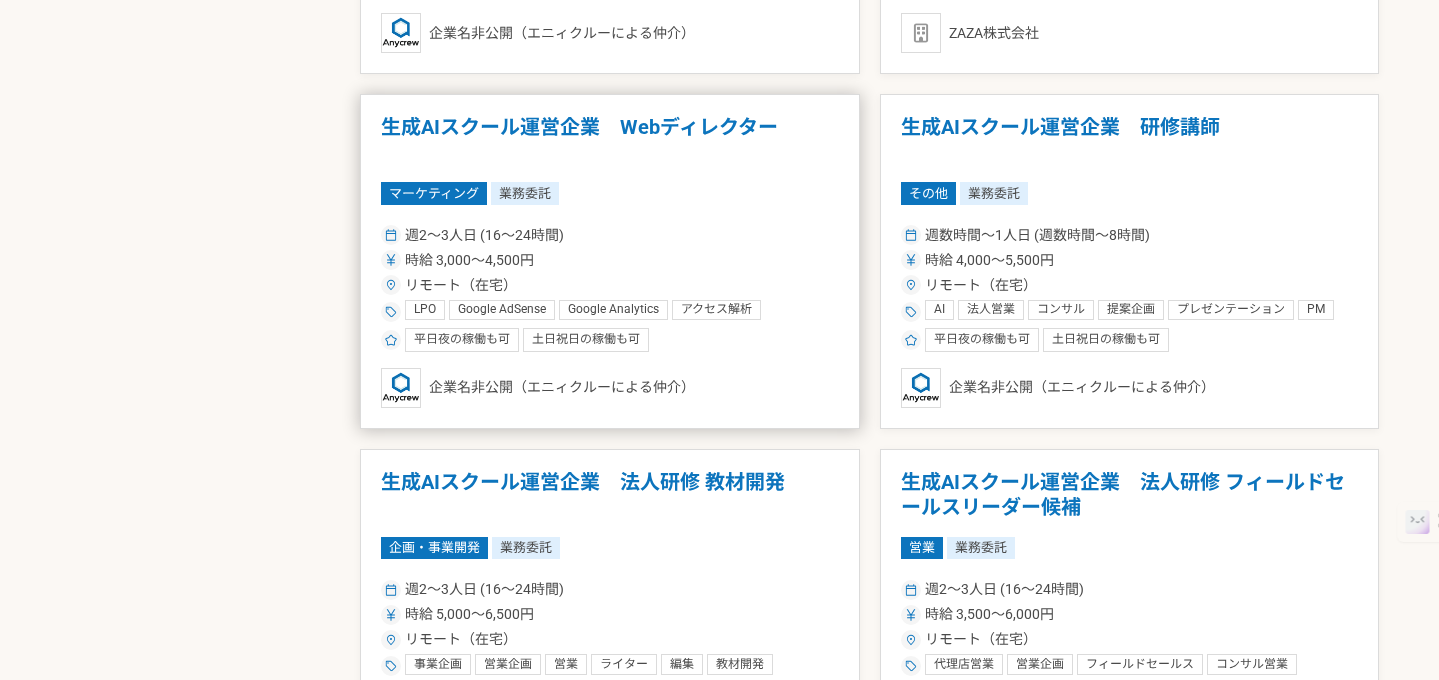 click on "生成AIスクール運営企業　Webディレクター" at bounding box center (610, 140) 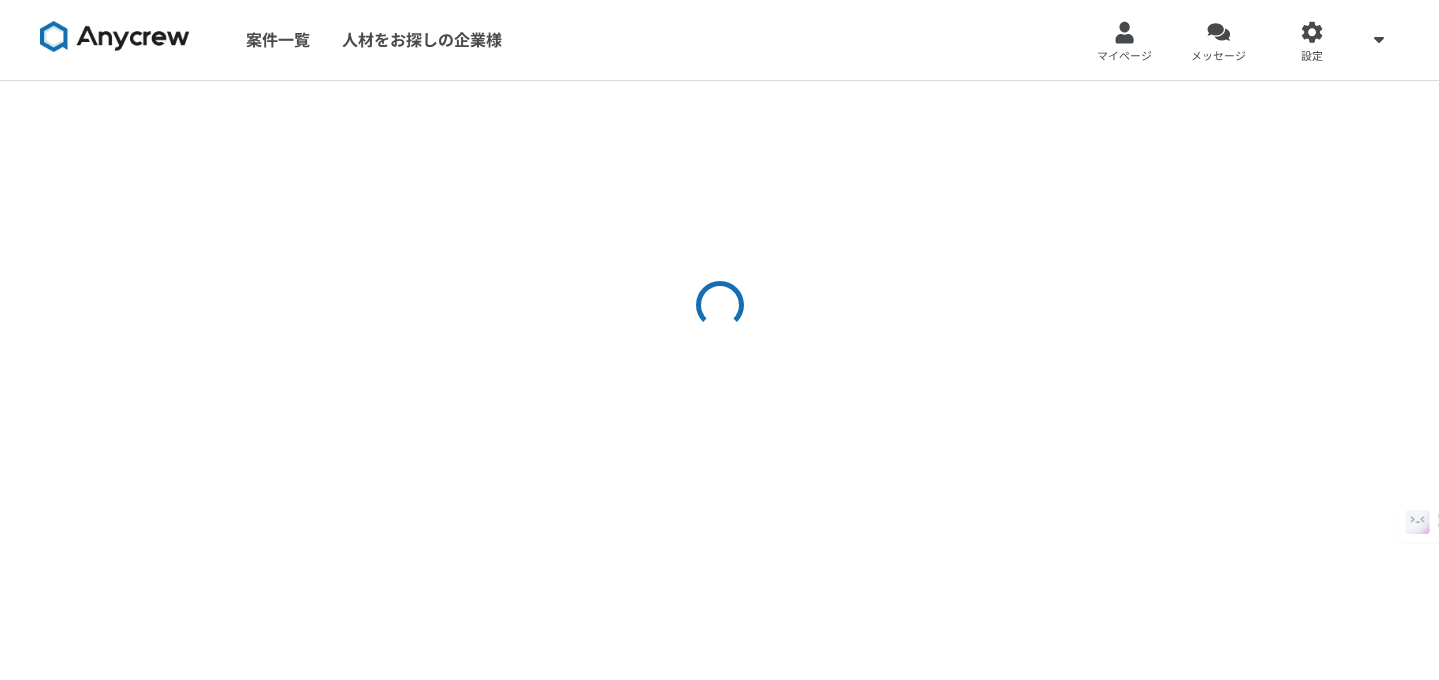 scroll, scrollTop: 0, scrollLeft: 0, axis: both 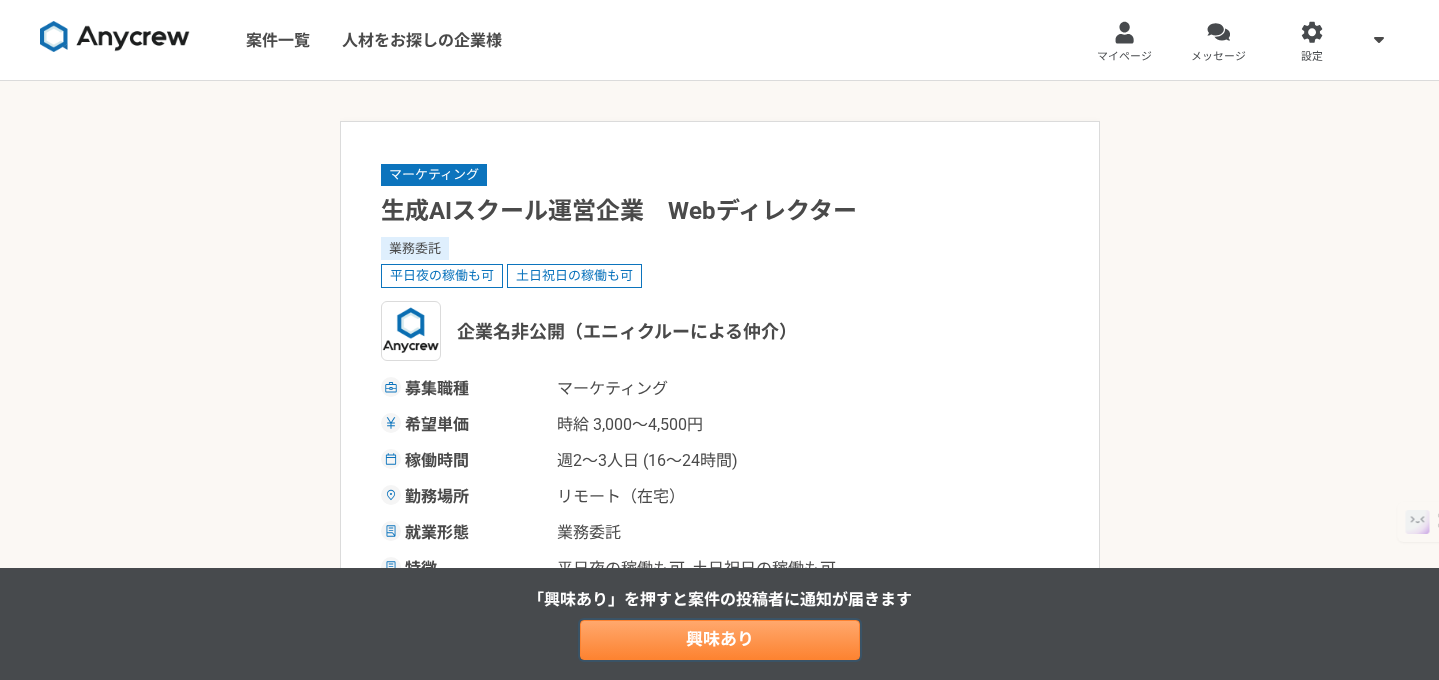 click on "興味あり" at bounding box center (720, 640) 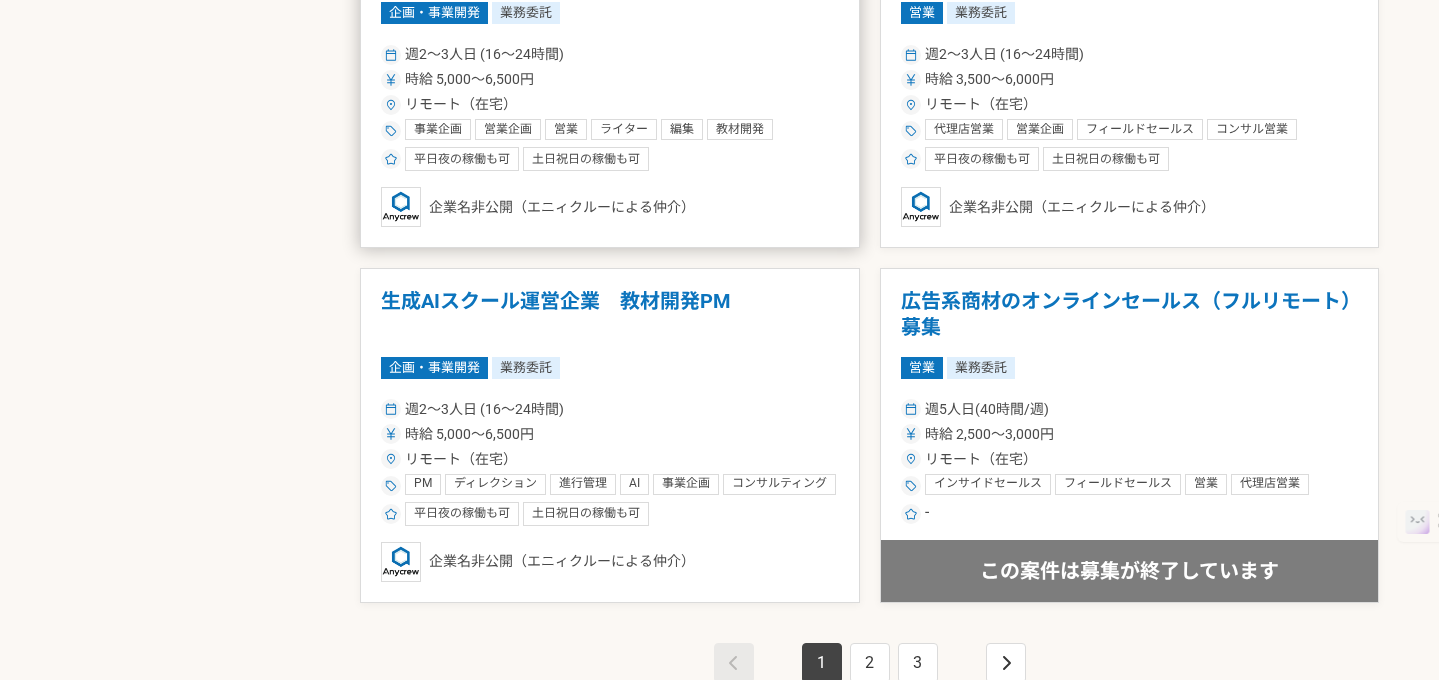 scroll, scrollTop: 3535, scrollLeft: 0, axis: vertical 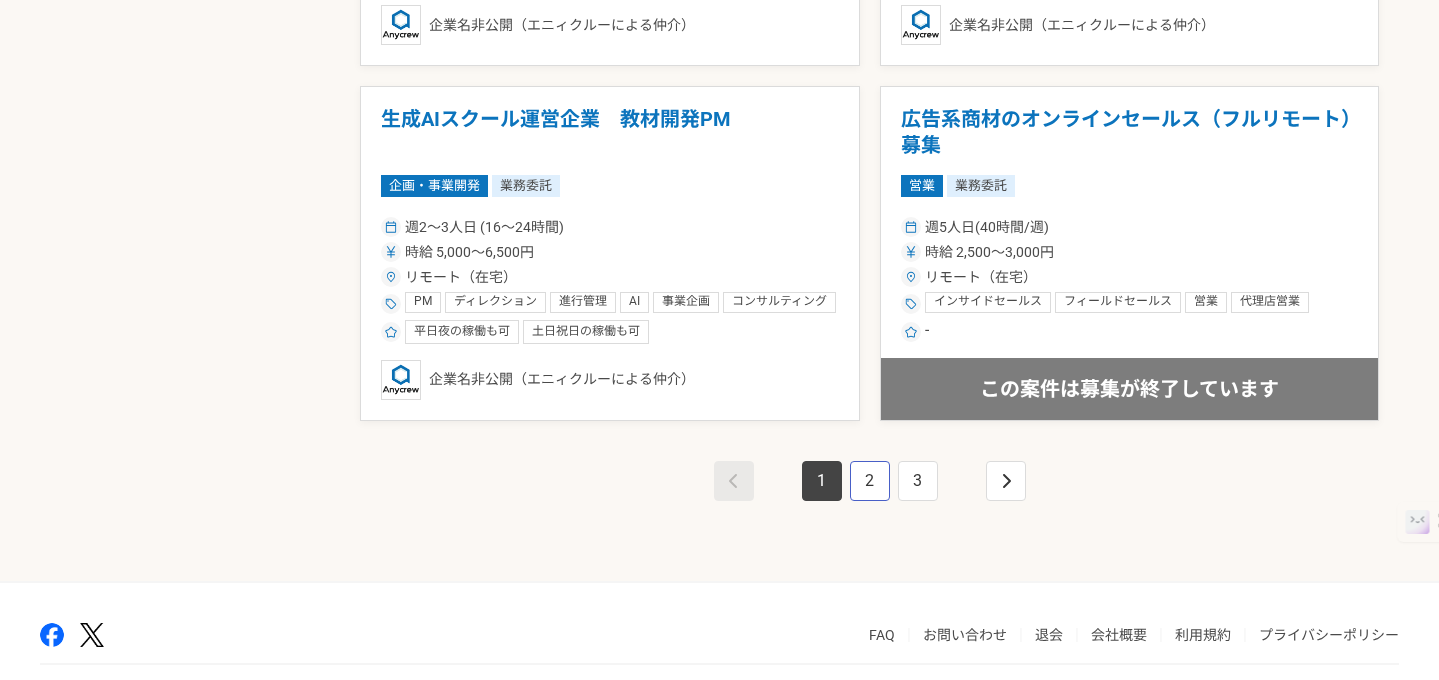 click on "2" at bounding box center [870, 481] 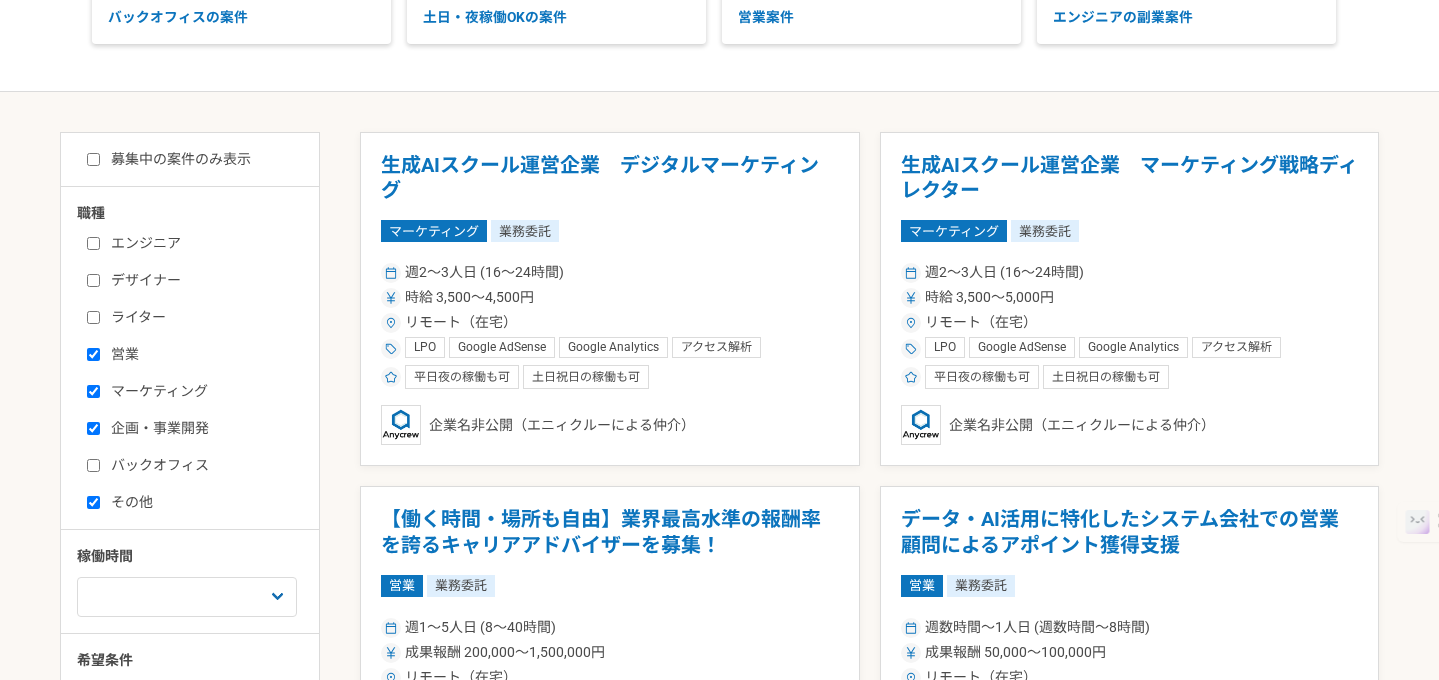 scroll, scrollTop: 311, scrollLeft: 0, axis: vertical 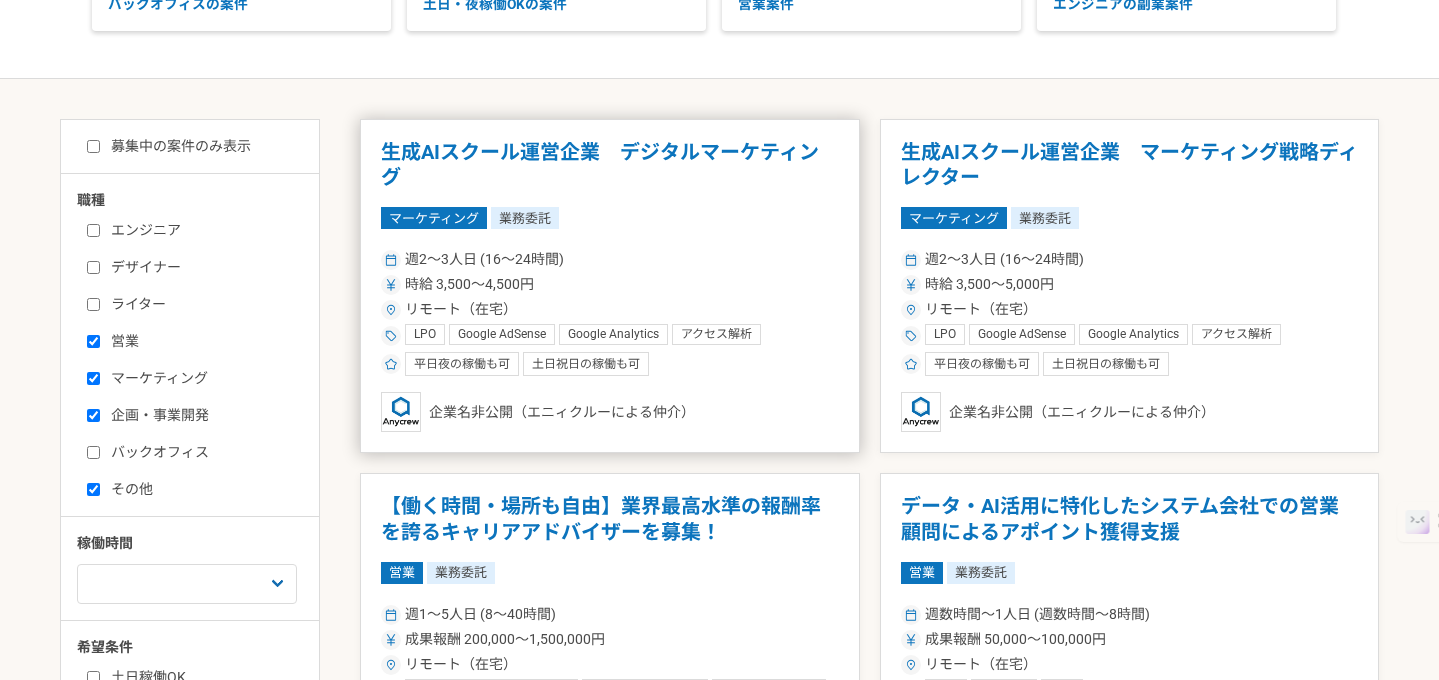 click on "時給 3,500〜4,500円" at bounding box center (610, 284) 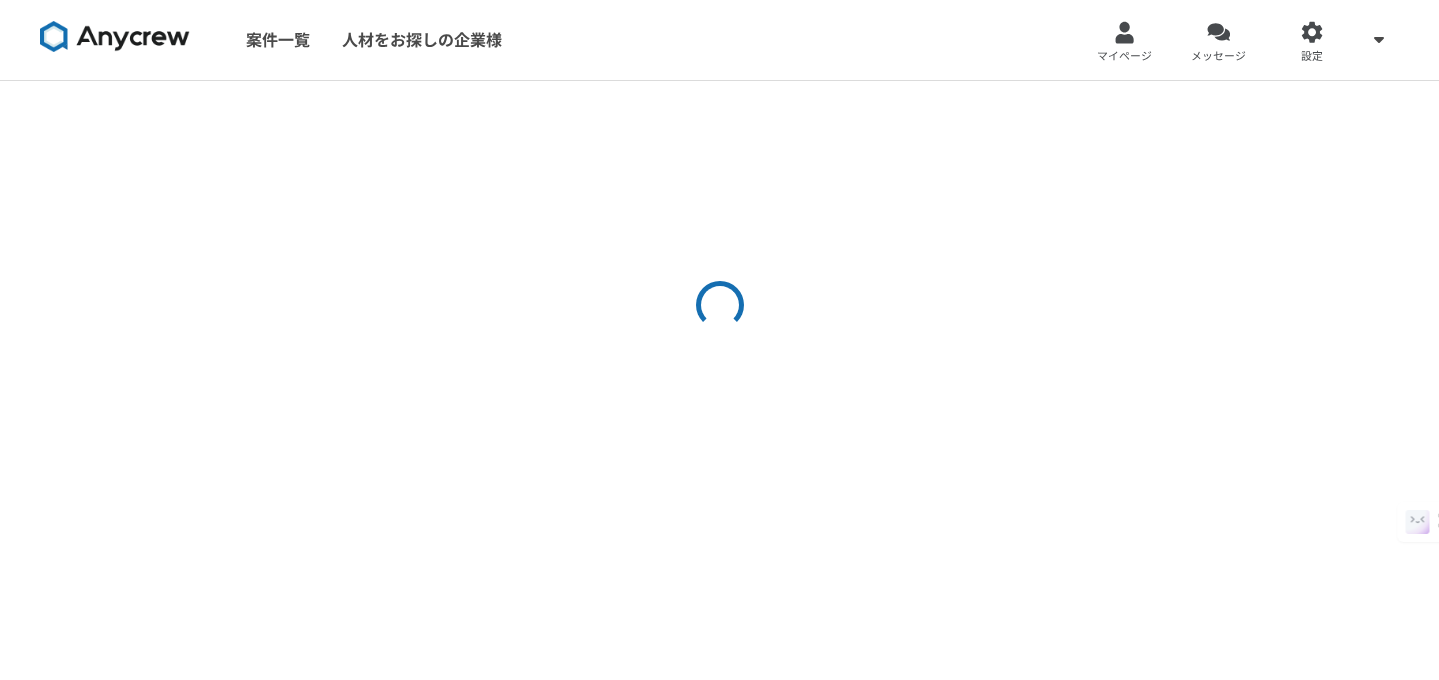 scroll, scrollTop: 0, scrollLeft: 0, axis: both 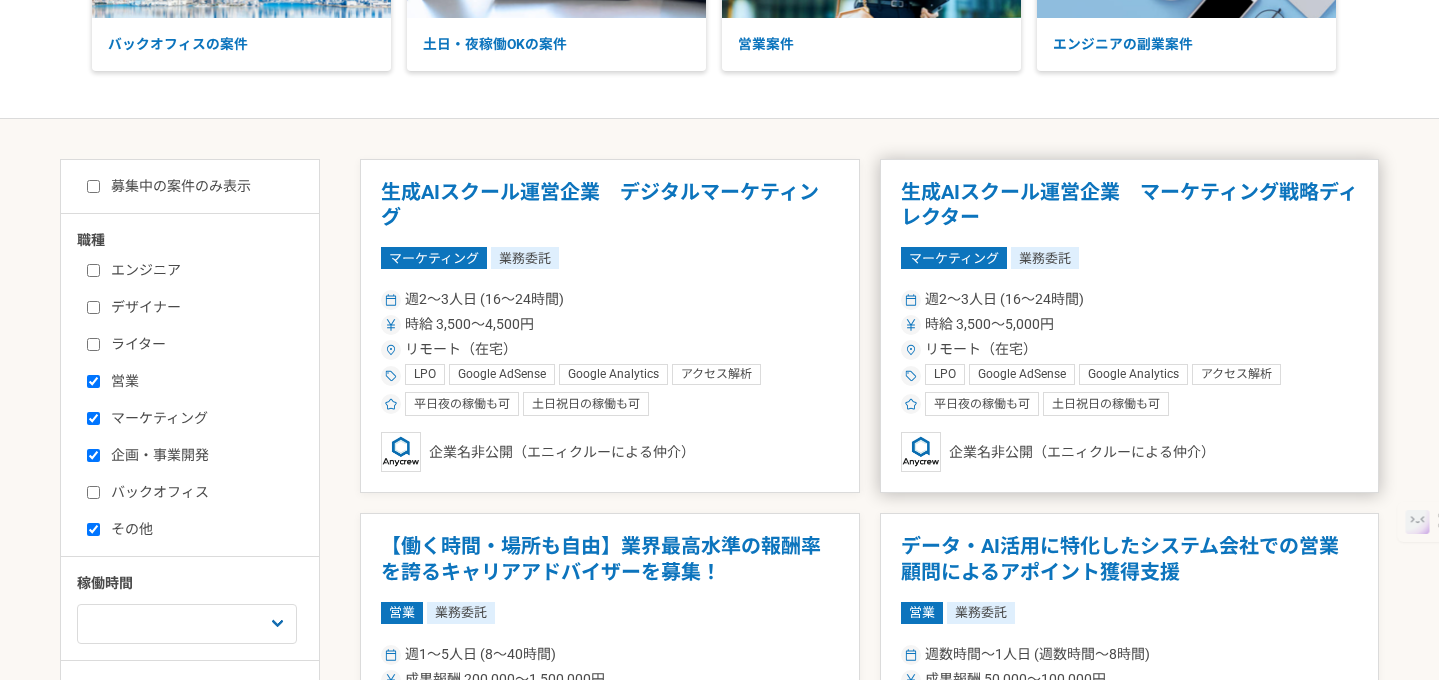 click on "生成AIスクール運営企業　マーケティング戦略ディレクター" at bounding box center (1130, 205) 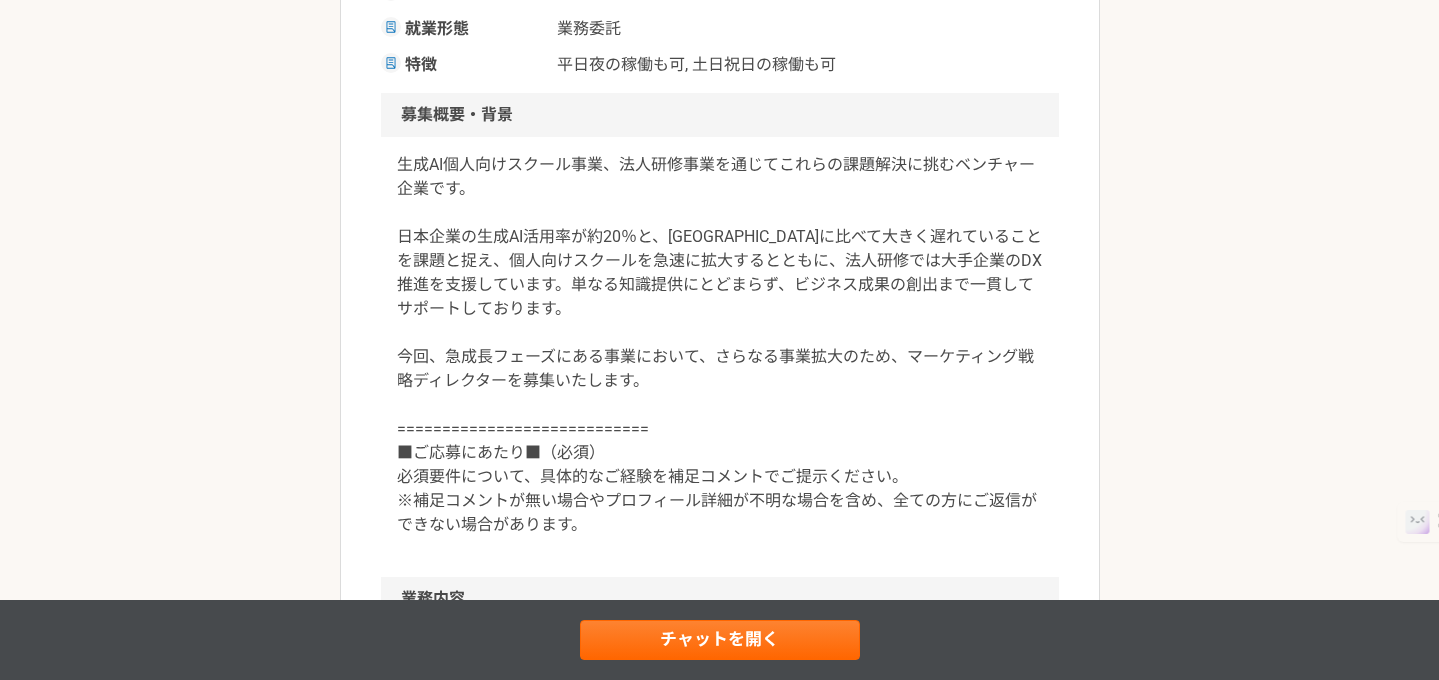 scroll, scrollTop: 736, scrollLeft: 0, axis: vertical 